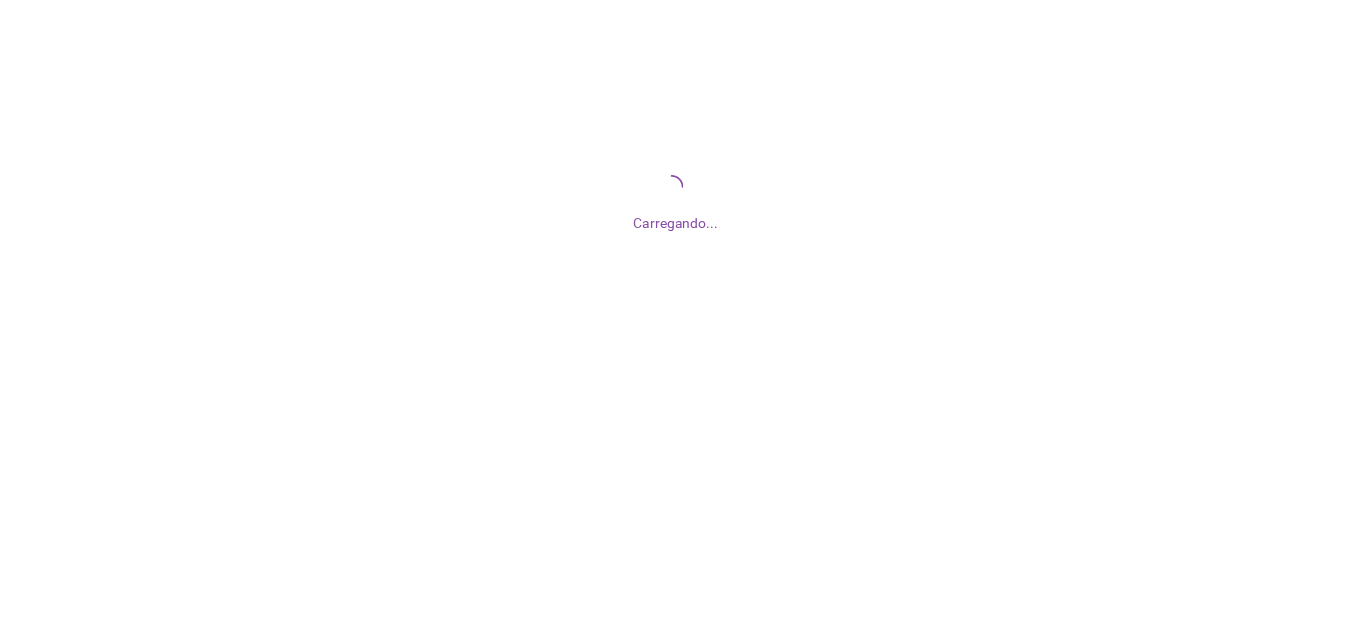 scroll, scrollTop: 0, scrollLeft: 0, axis: both 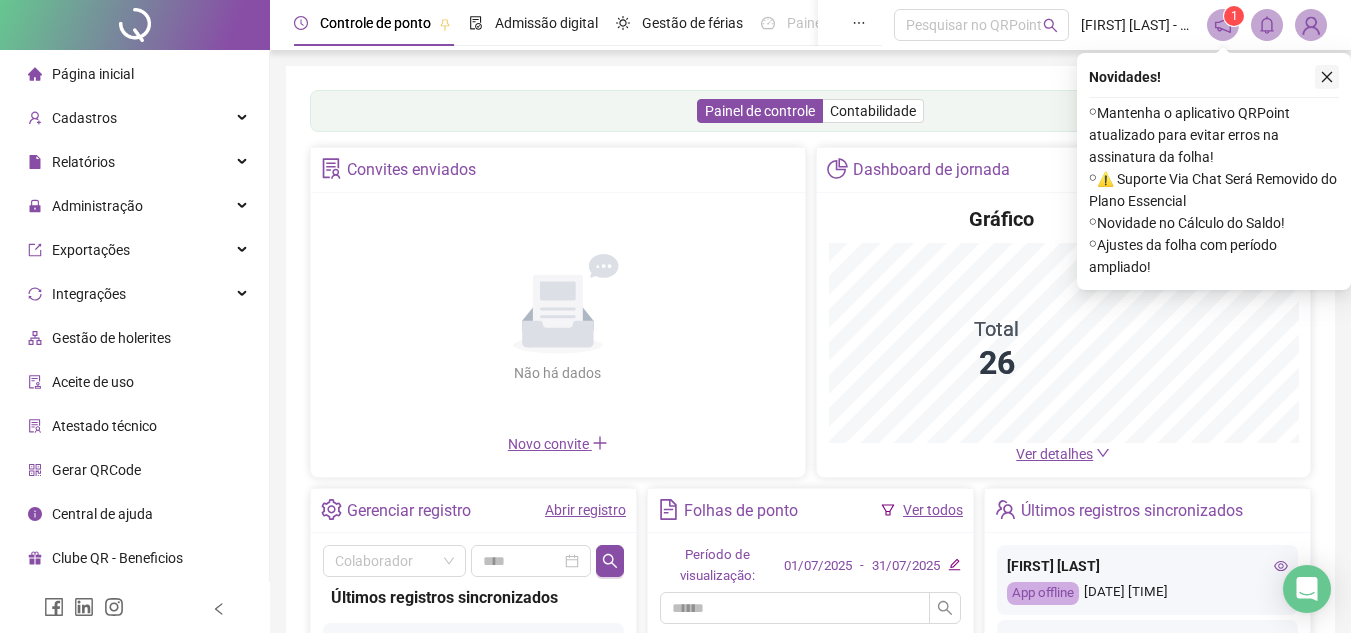 click 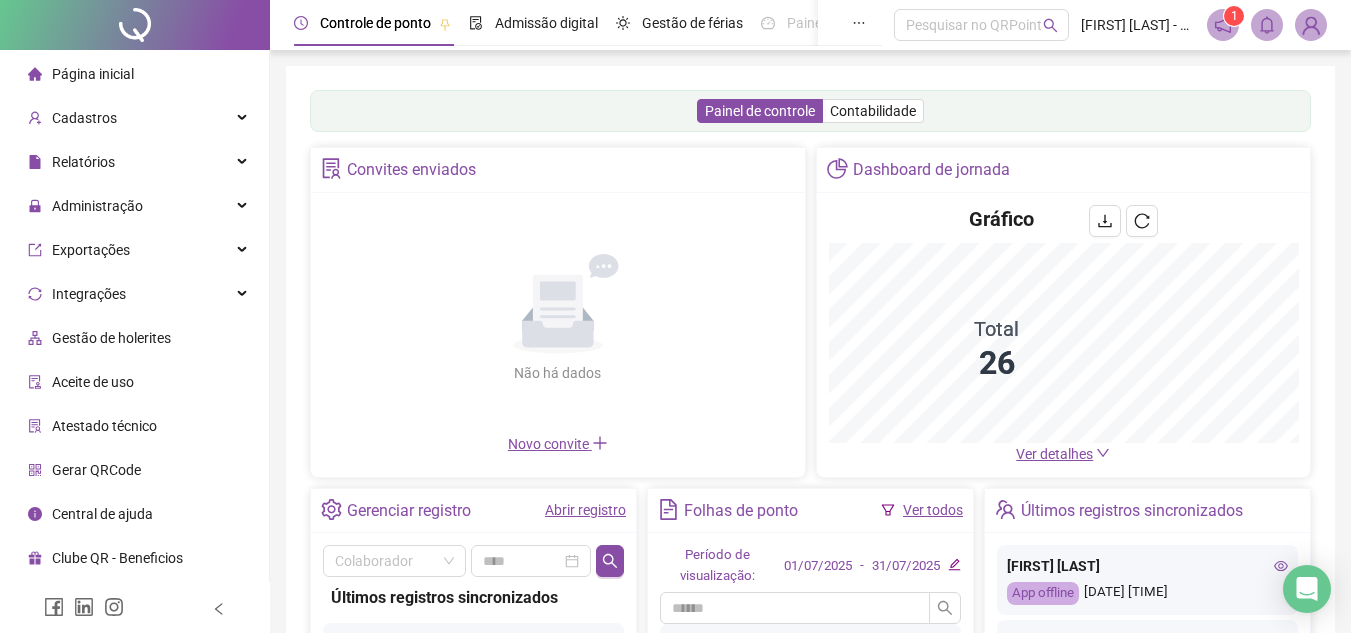 click on "Painel de controle Contabilidade Convites enviados Não há dados Não há dados Novo convite   Dashboard de jornada Gráfico Total 26 Ver detalhes   Gerenciar registro Abrir registro Colaborador Últimos registros sincronizados [FIRST] [LAST]  App offline [DATE] [TIME] [FIRST] [LAST] App online [DATE] [TIME] [FIRST] [LAST]  App online [DATE] [TIME] [FIRST] [LAST] App online [DATE] [TIME] [FIRST] [LAST] App online [DATE] [TIME] [FIRST] [LAST]  App online [DATE] [TIME] [FIRST] [LAST]  App online [DATE] [TIME] [FIRST] [LAST]  App online [DATE] [TIME] [FIRST] [LAST]  App online [DATE] [TIME] [FIRST] [LAST]  App online [DATE] [TIME] [FIRST] [LAST]  App online App online" at bounding box center (810, 482) 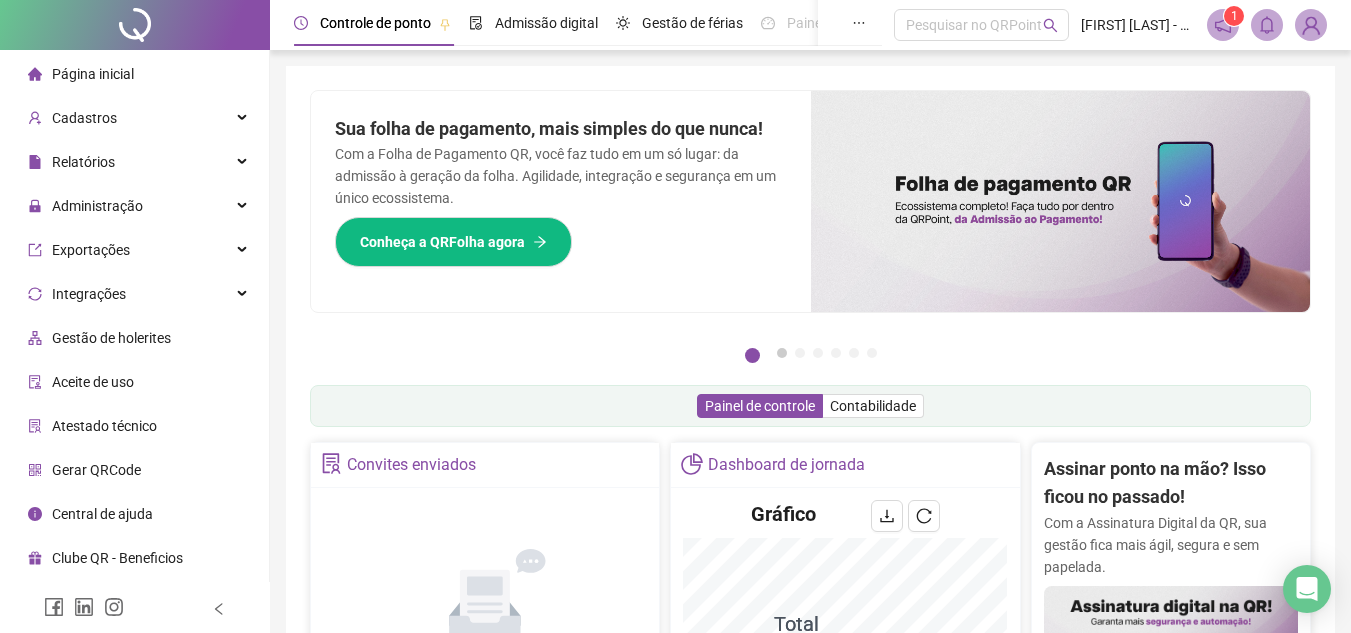 click on "2" at bounding box center (782, 353) 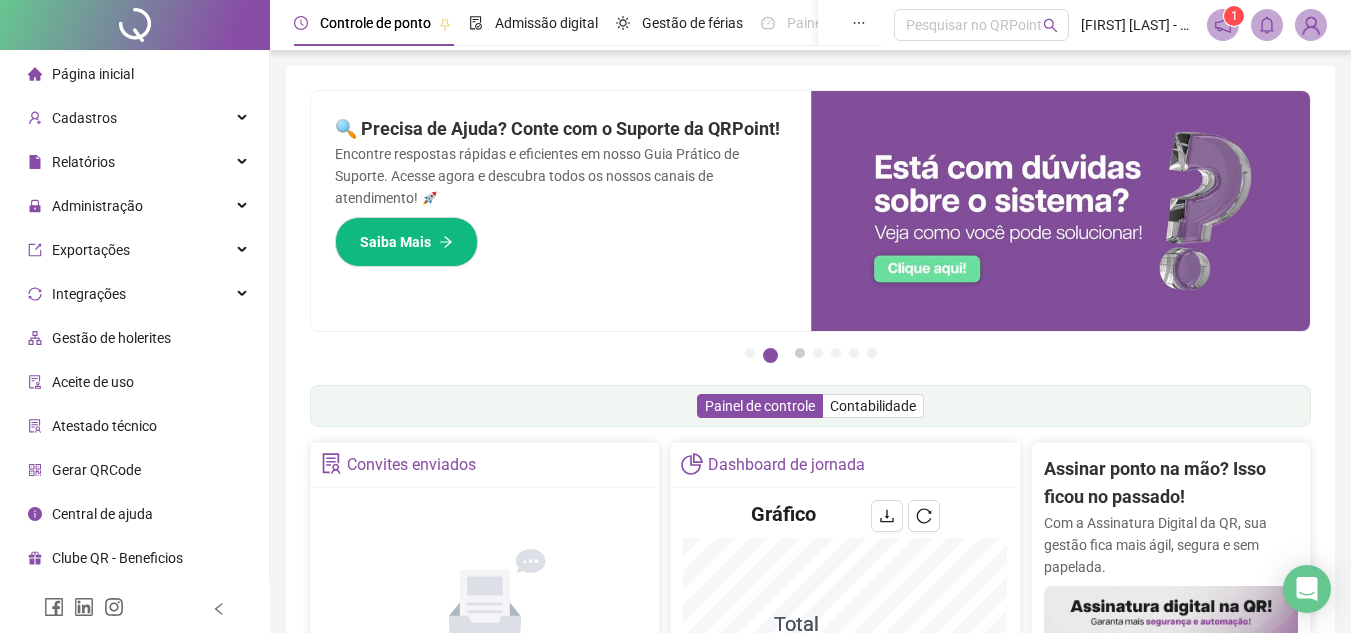 click on "3" at bounding box center [800, 353] 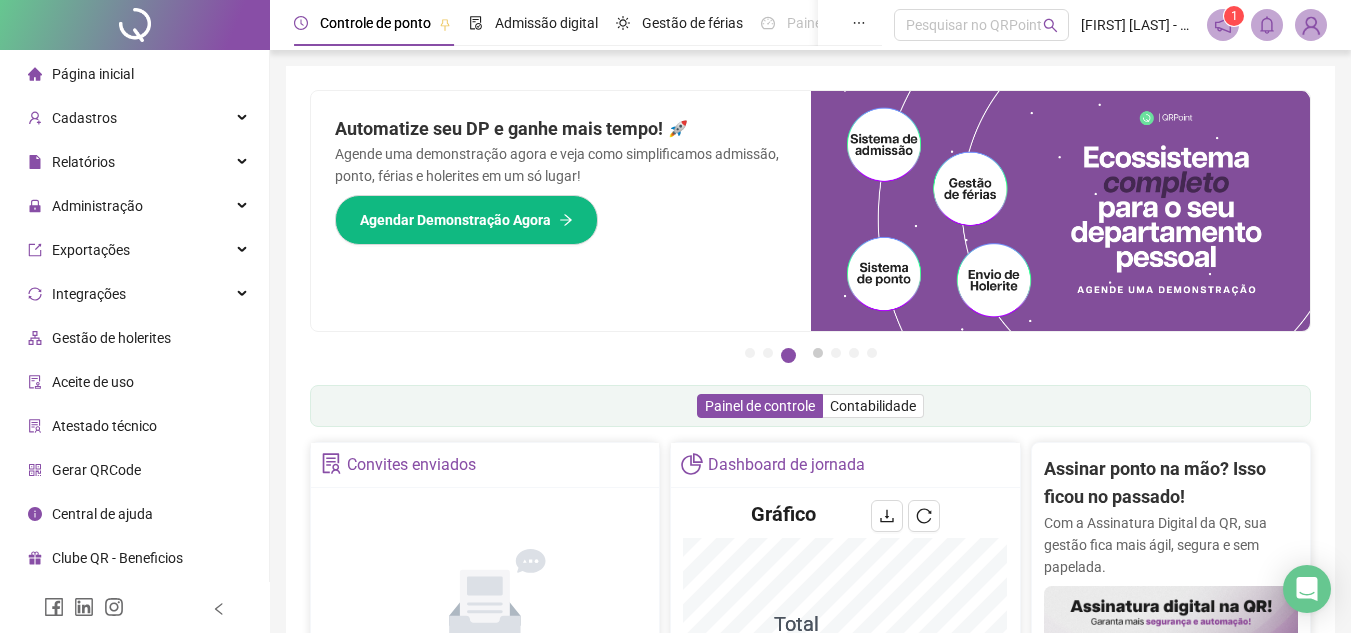 click on "4" at bounding box center (818, 353) 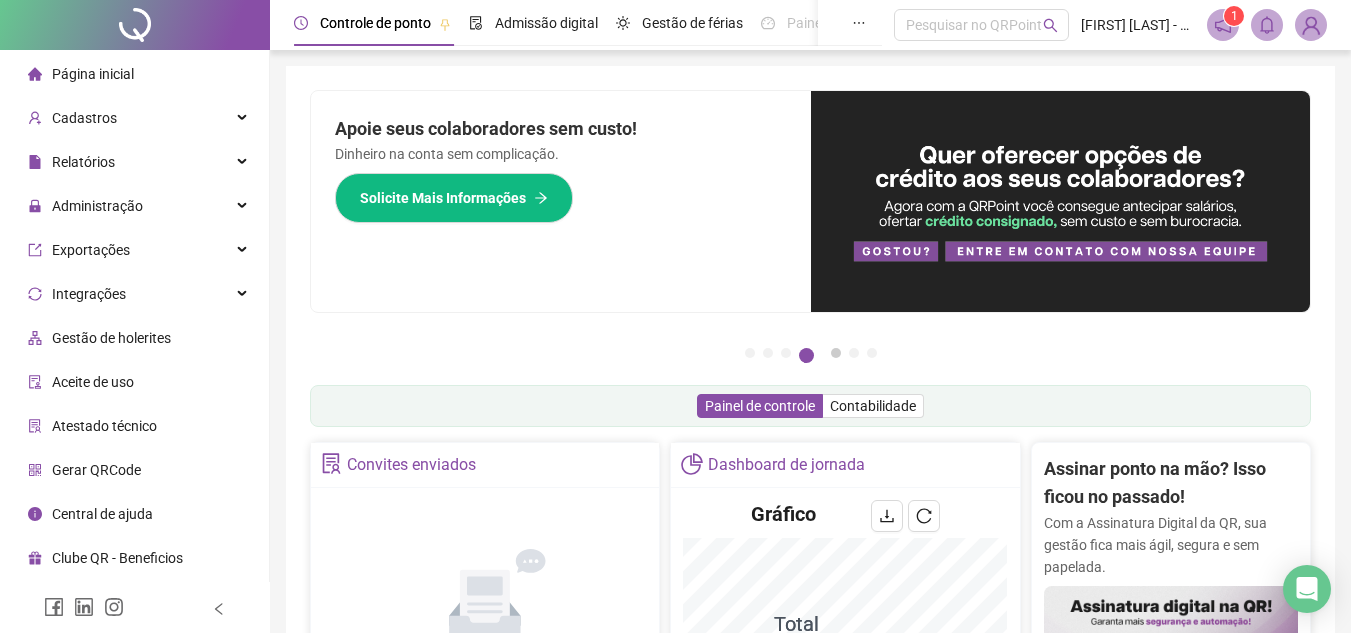 click on "5" at bounding box center [836, 353] 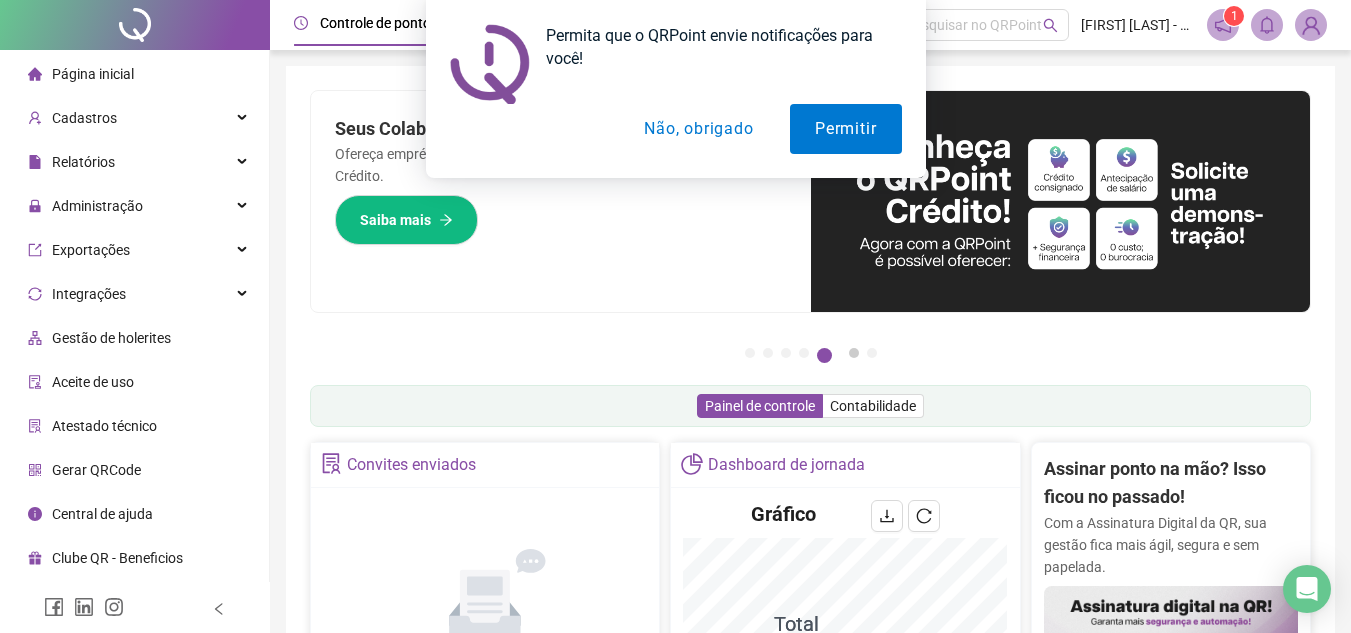 click on "6" at bounding box center [854, 353] 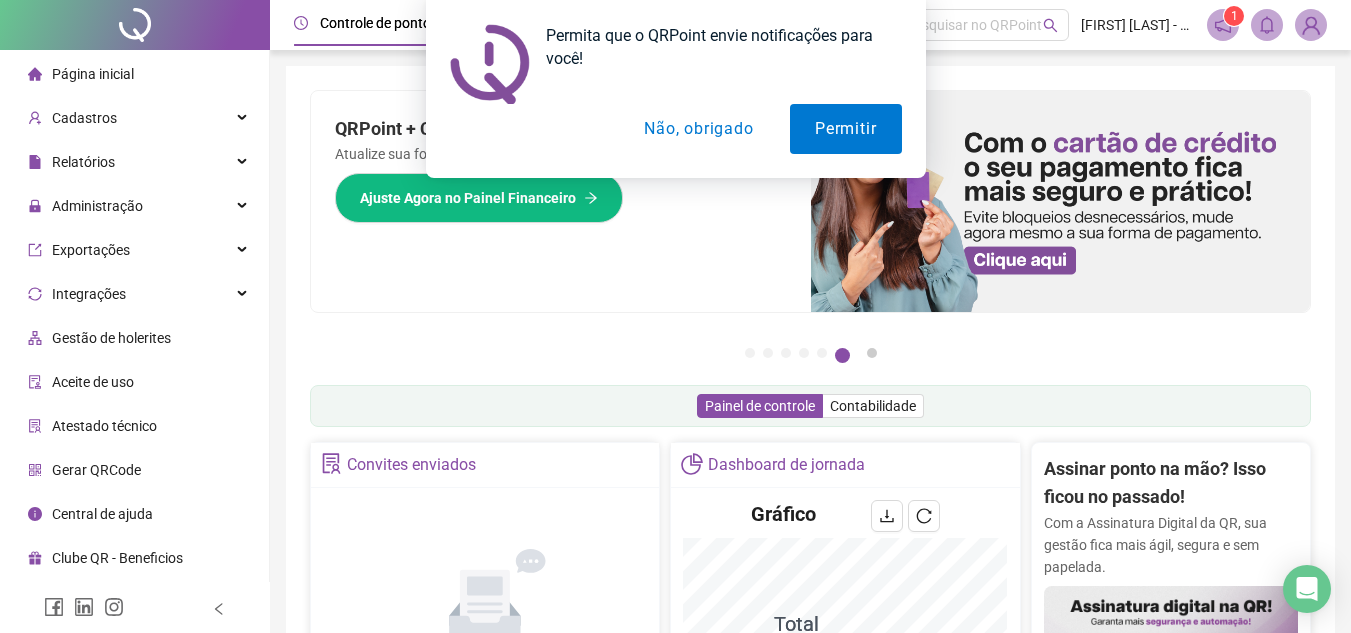 click on "7" at bounding box center (872, 353) 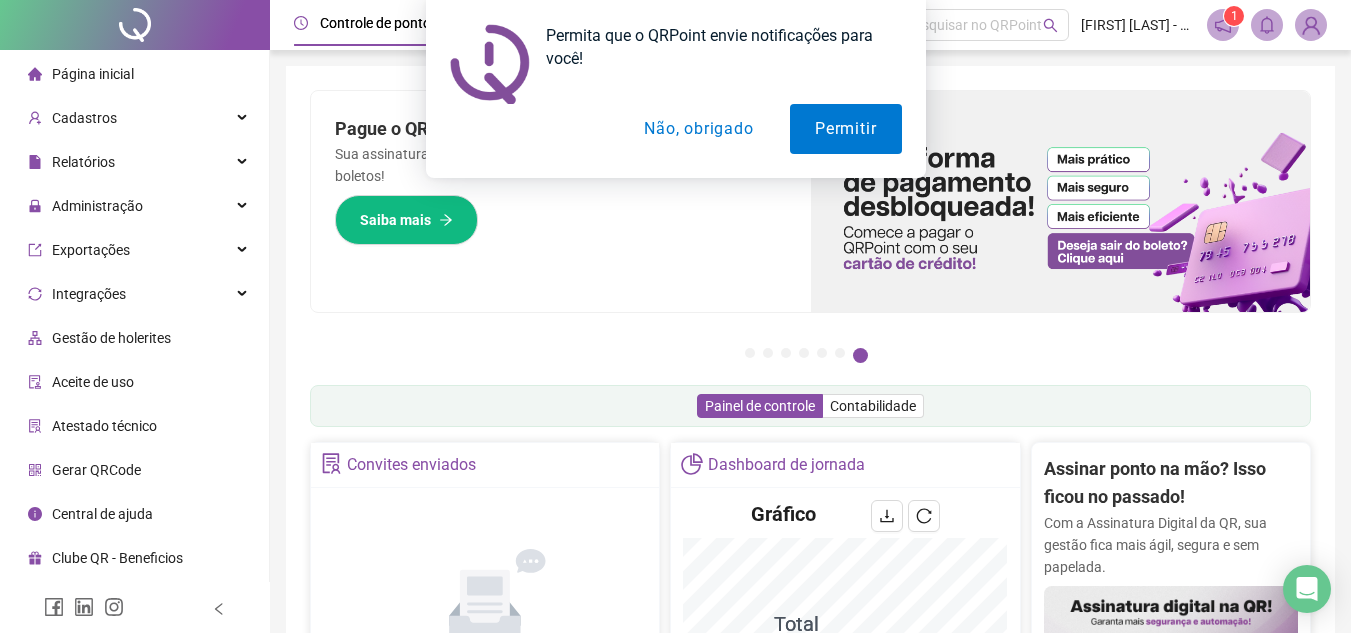 click on "Não, obrigado" at bounding box center [698, 129] 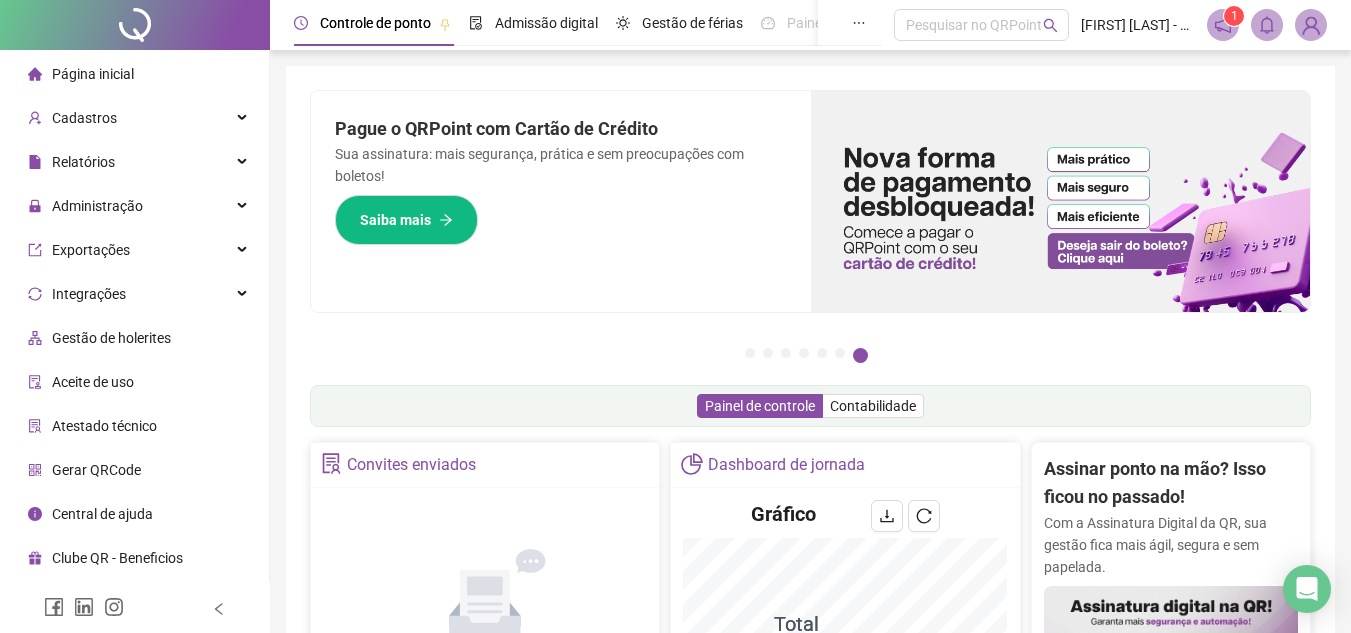 click at bounding box center [1311, 25] 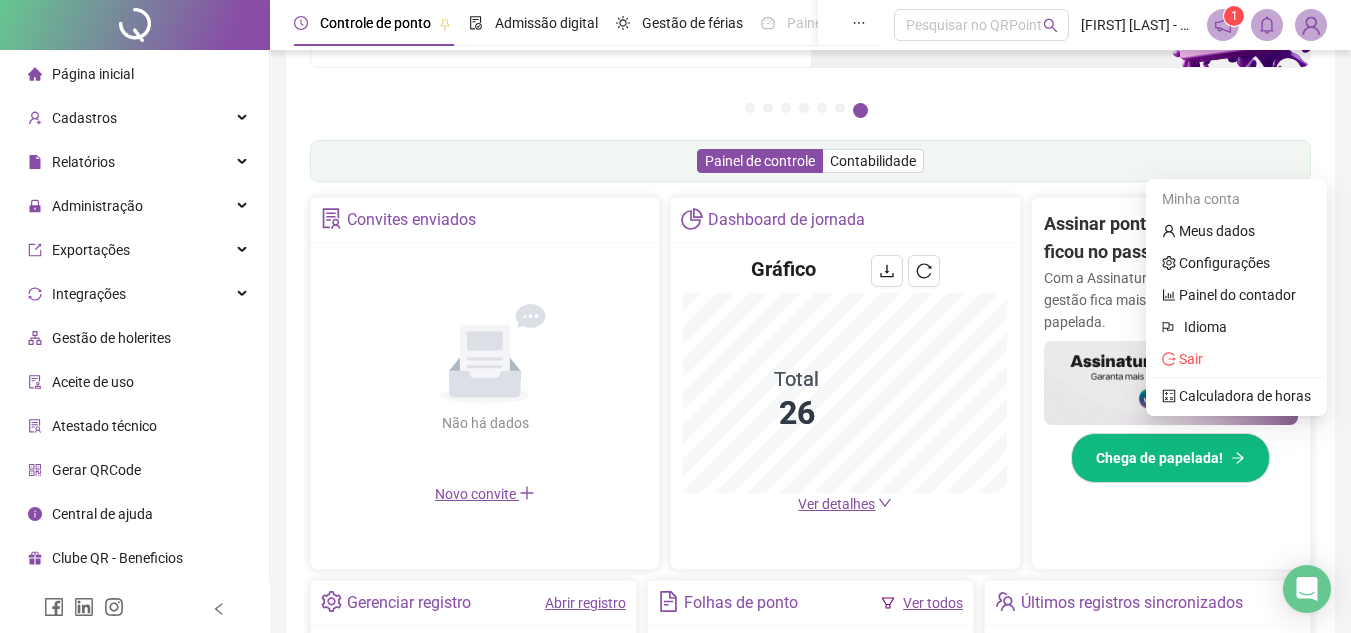 scroll, scrollTop: 100, scrollLeft: 0, axis: vertical 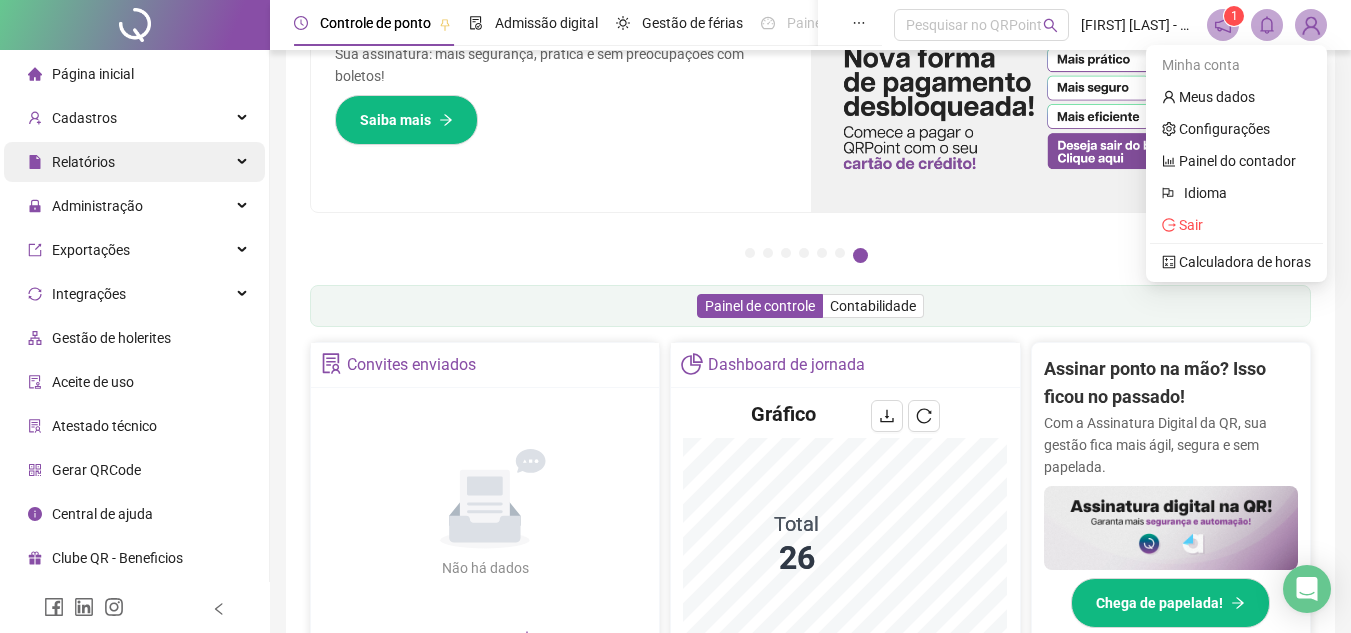 click on "Relatórios" at bounding box center (83, 162) 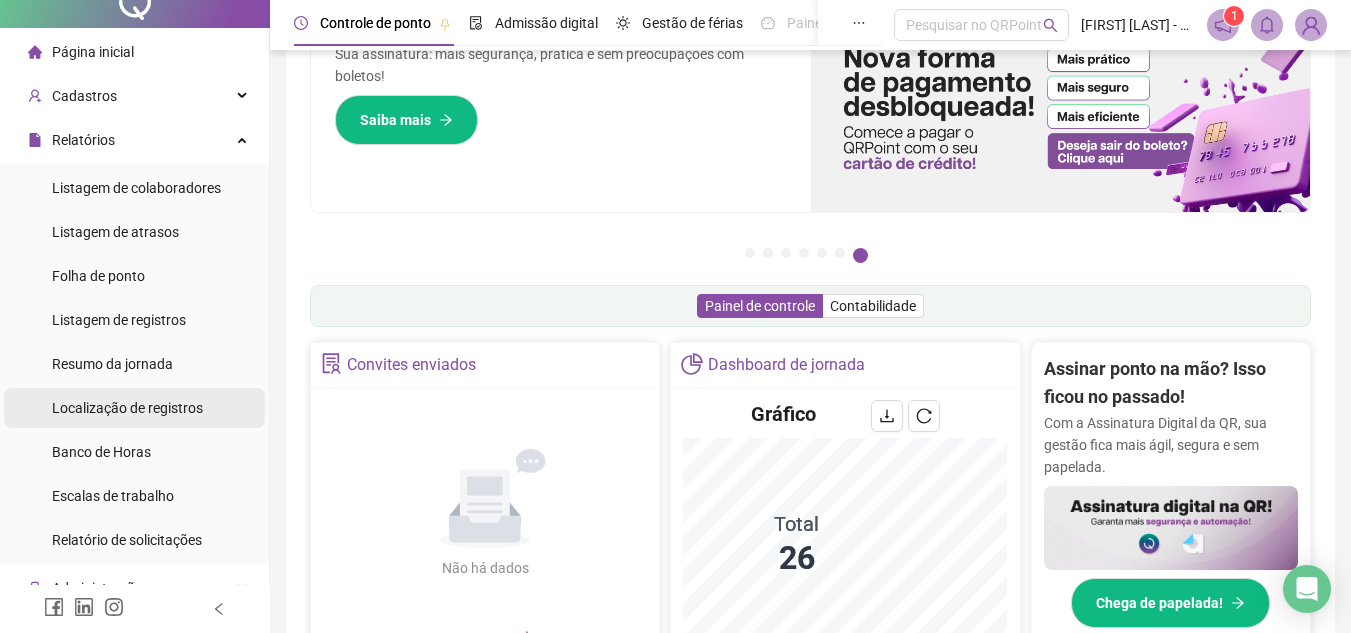 scroll, scrollTop: 0, scrollLeft: 0, axis: both 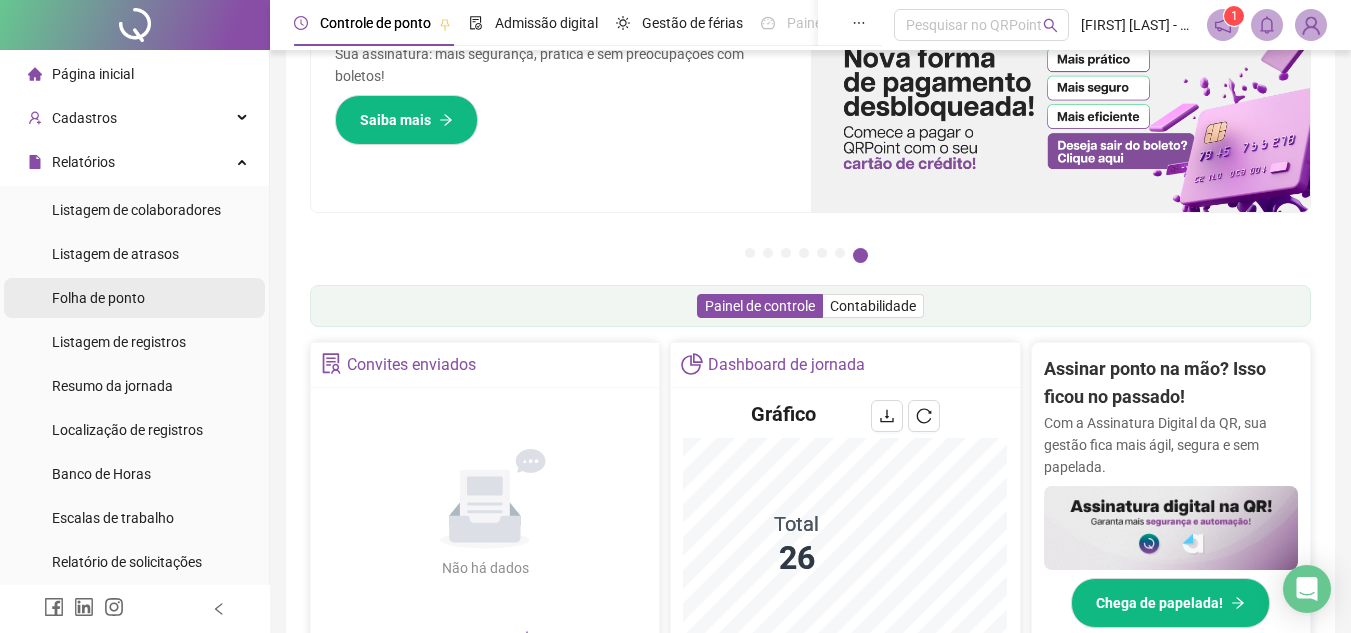 click on "Folha de ponto" at bounding box center [98, 298] 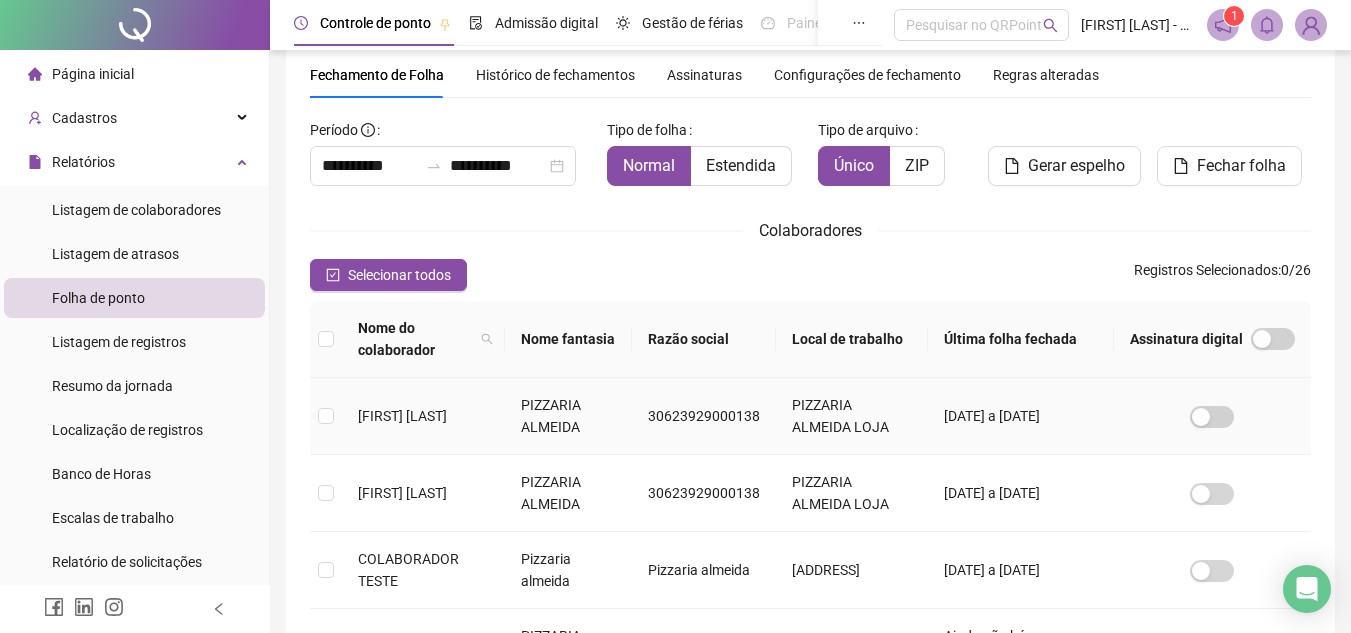 scroll, scrollTop: 93, scrollLeft: 0, axis: vertical 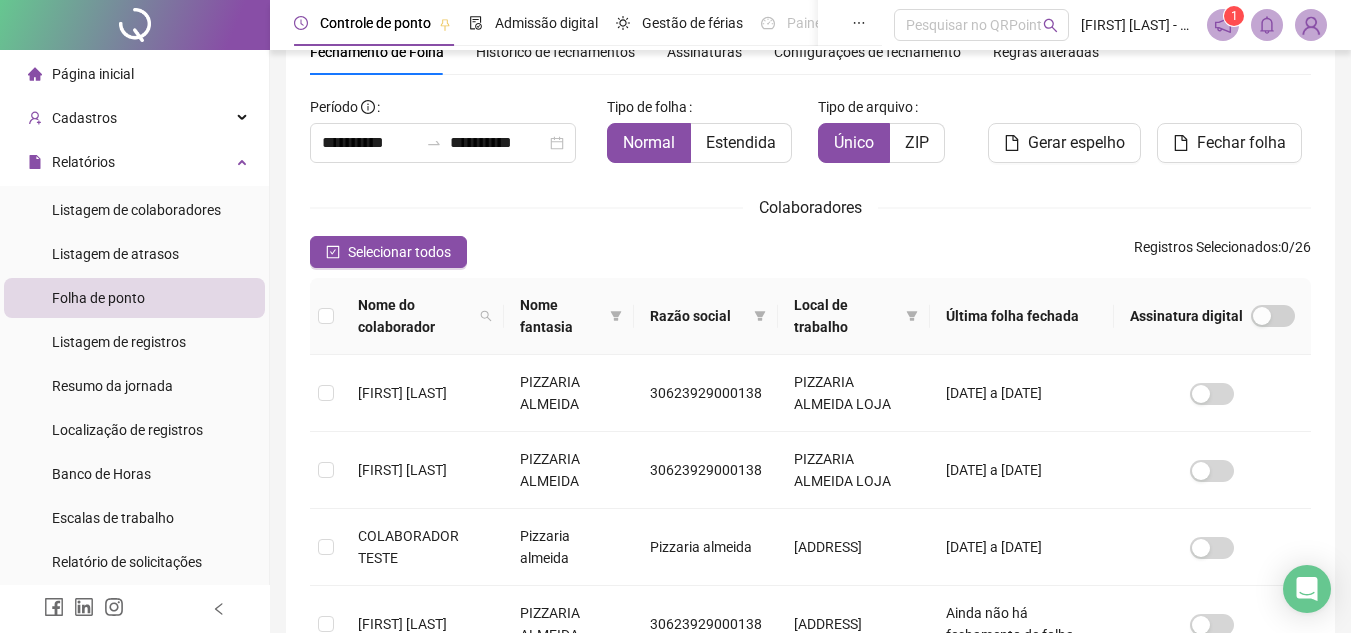 click on "Colaboradores" at bounding box center (810, 207) 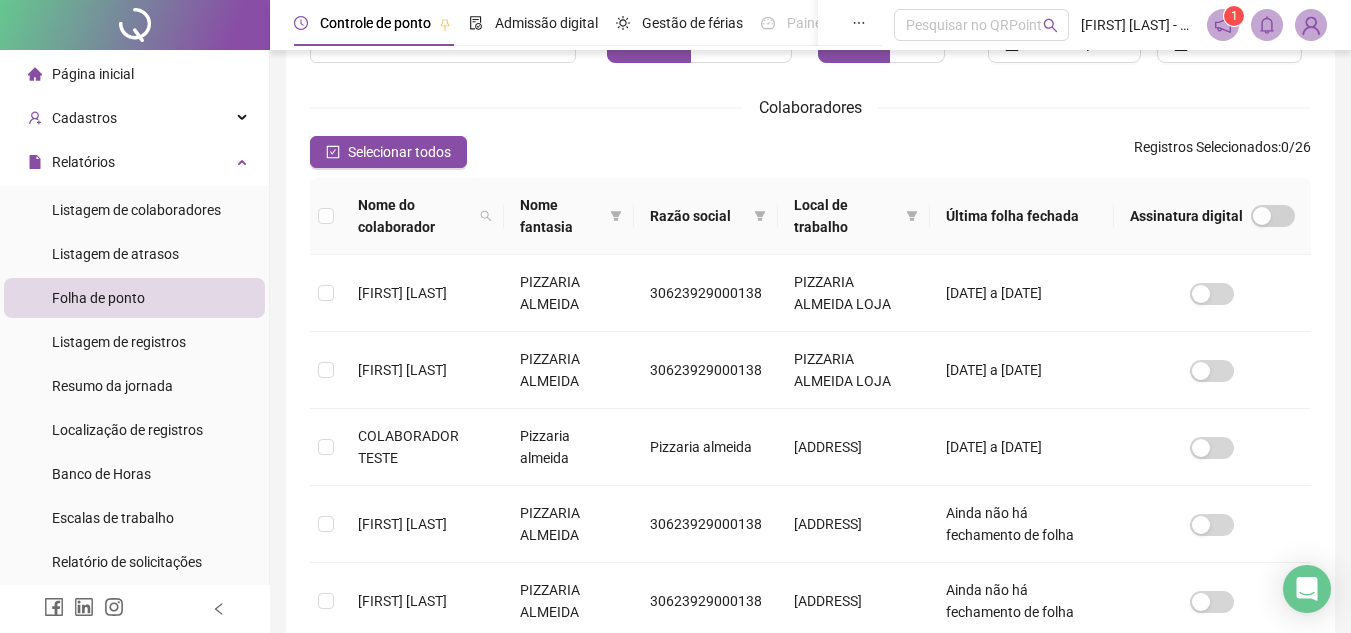 click on "Selecionar todos Registros Selecionados :  0 / 26" at bounding box center [810, 152] 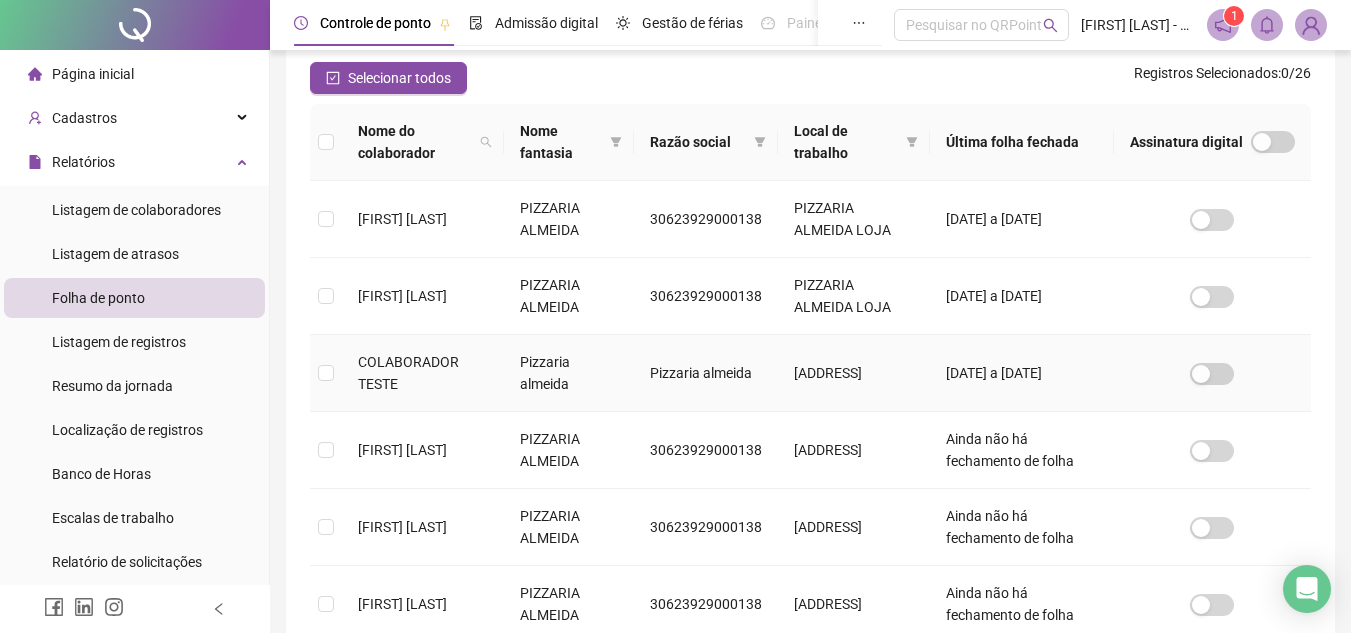 scroll, scrollTop: 193, scrollLeft: 0, axis: vertical 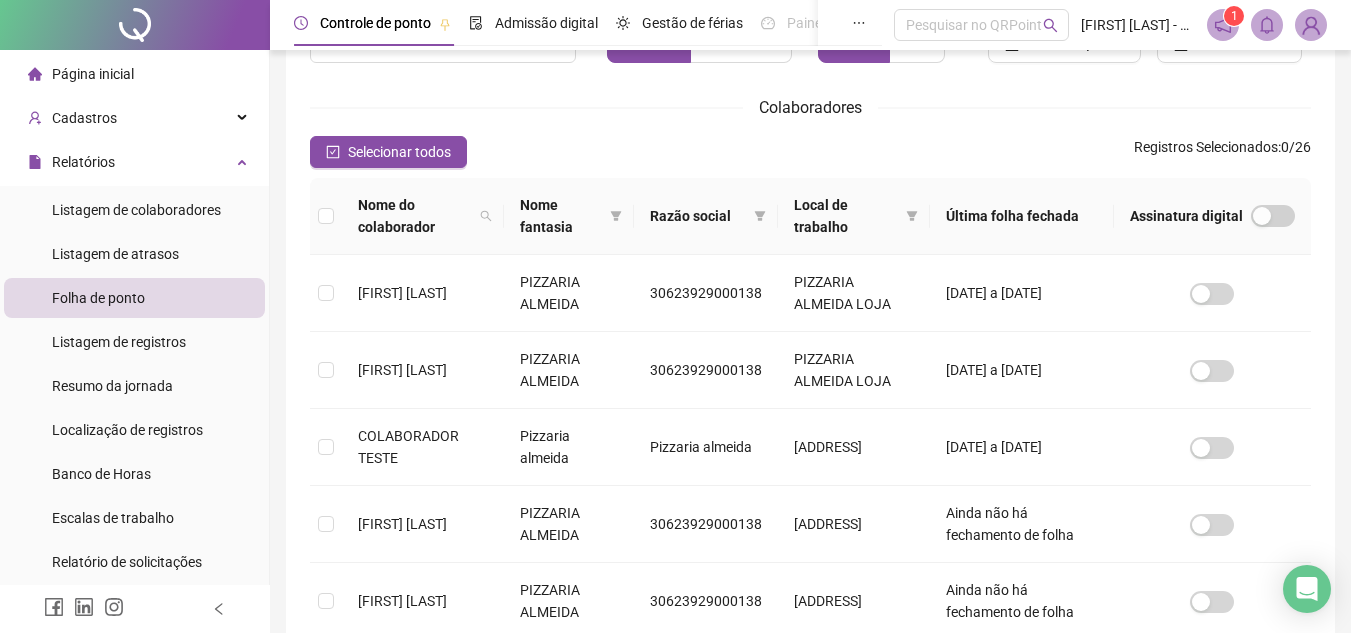 click on "Selecionar todos Registros Selecionados :  0 / 26" at bounding box center [810, 152] 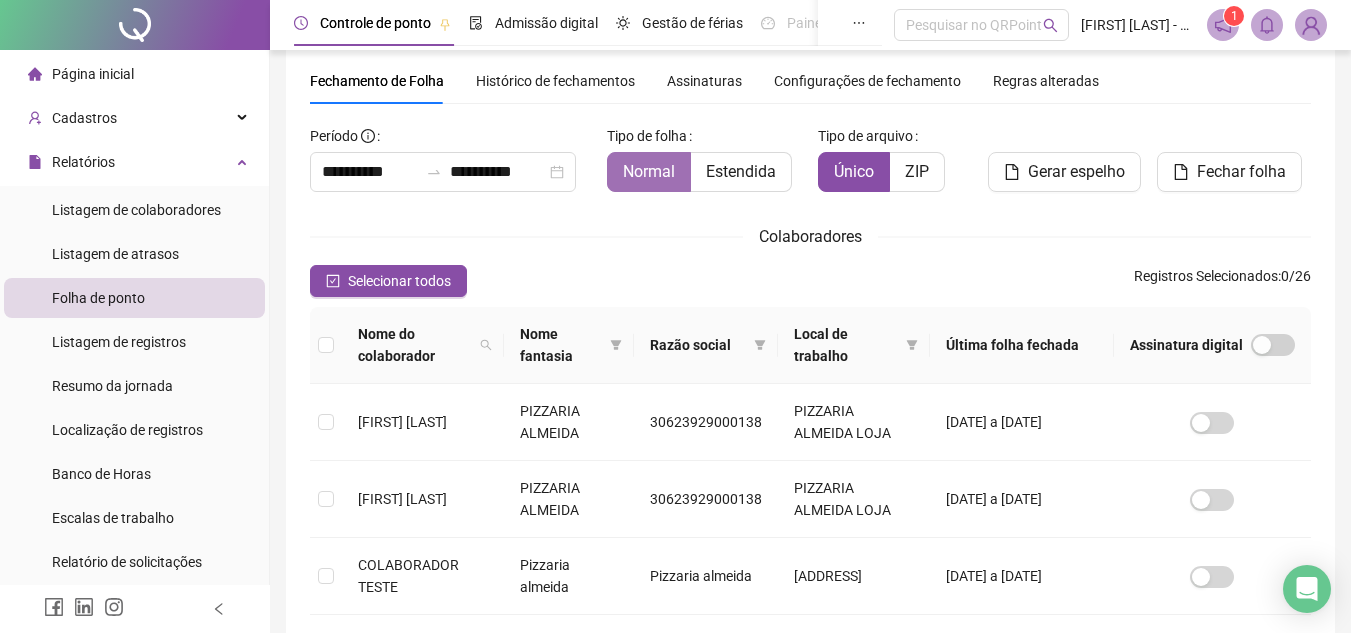 scroll, scrollTop: 100, scrollLeft: 0, axis: vertical 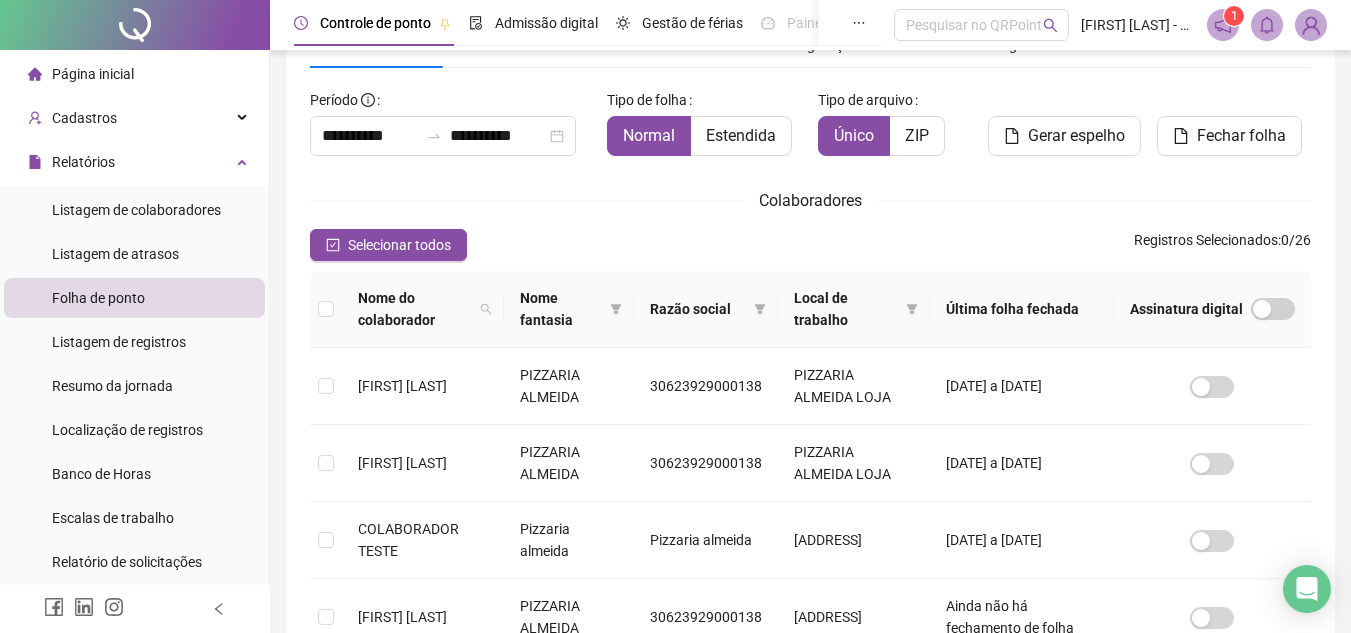 click on "Colaboradores" at bounding box center (810, 200) 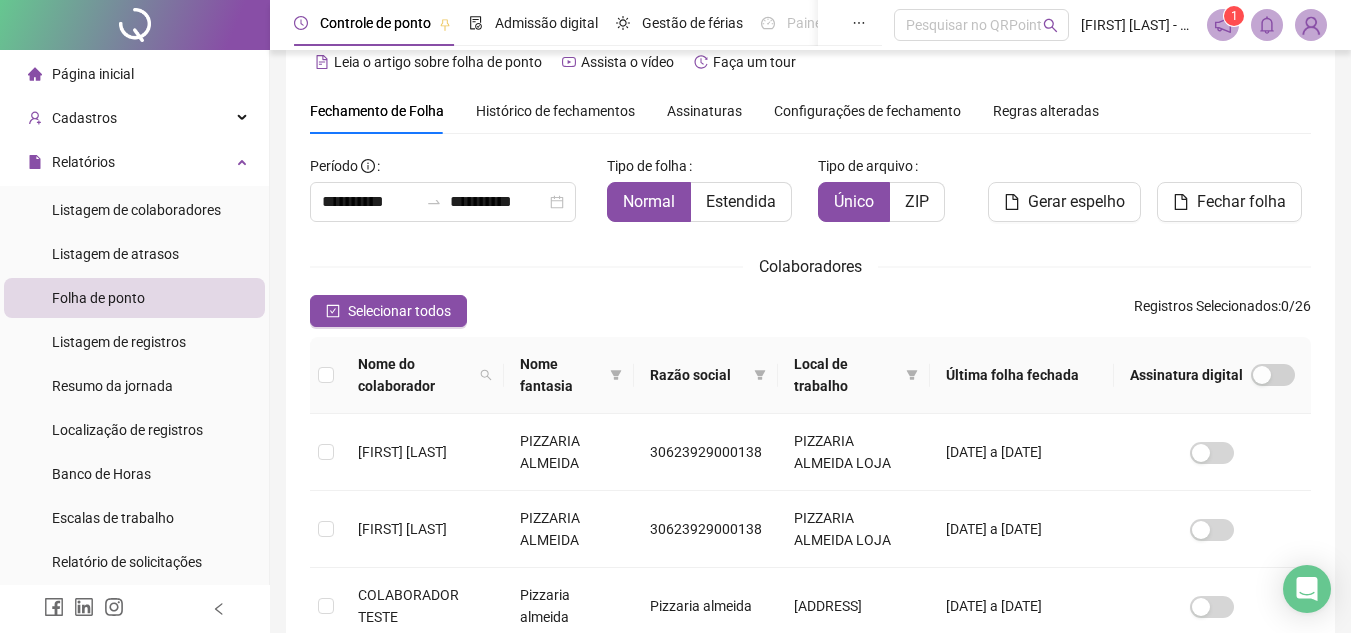 scroll, scrollTop: 0, scrollLeft: 0, axis: both 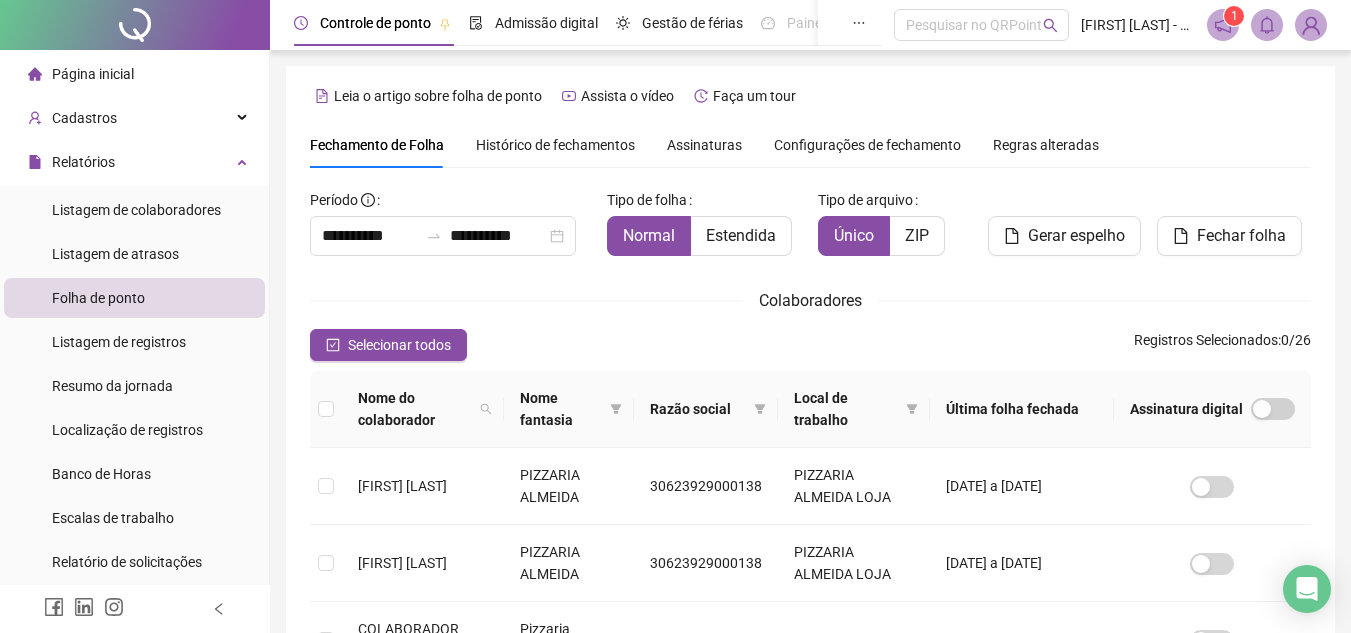 click on "Assinaturas" at bounding box center (704, 145) 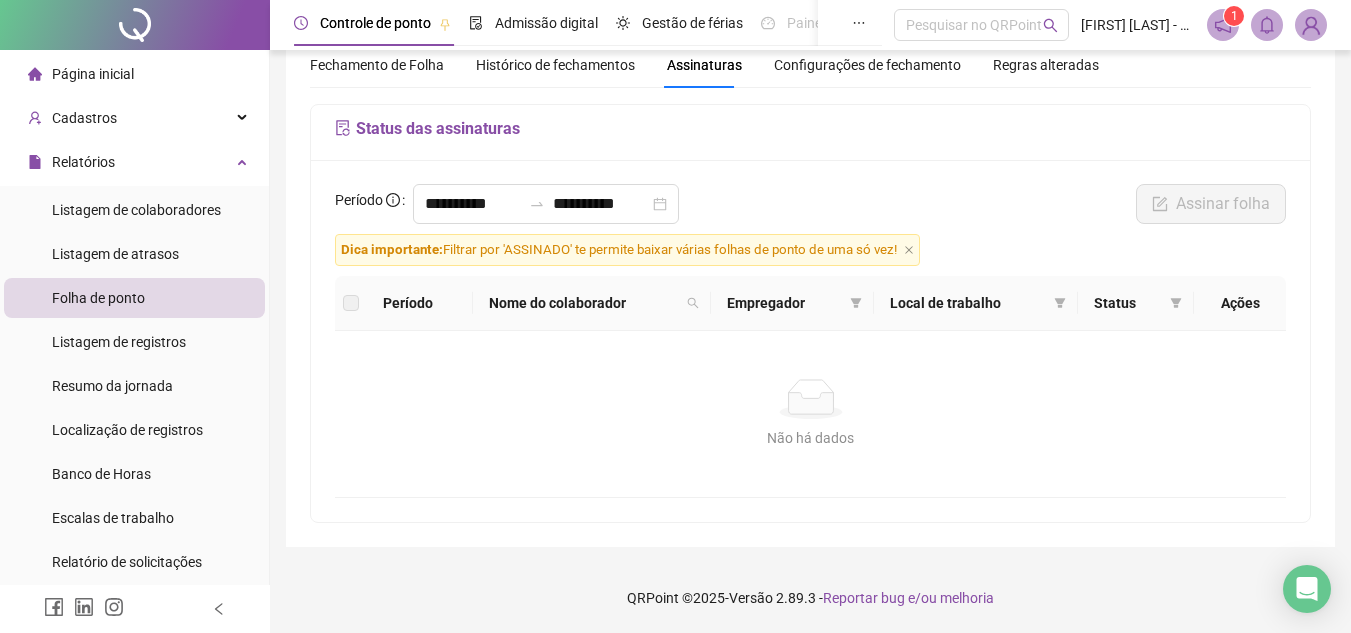 scroll, scrollTop: 0, scrollLeft: 0, axis: both 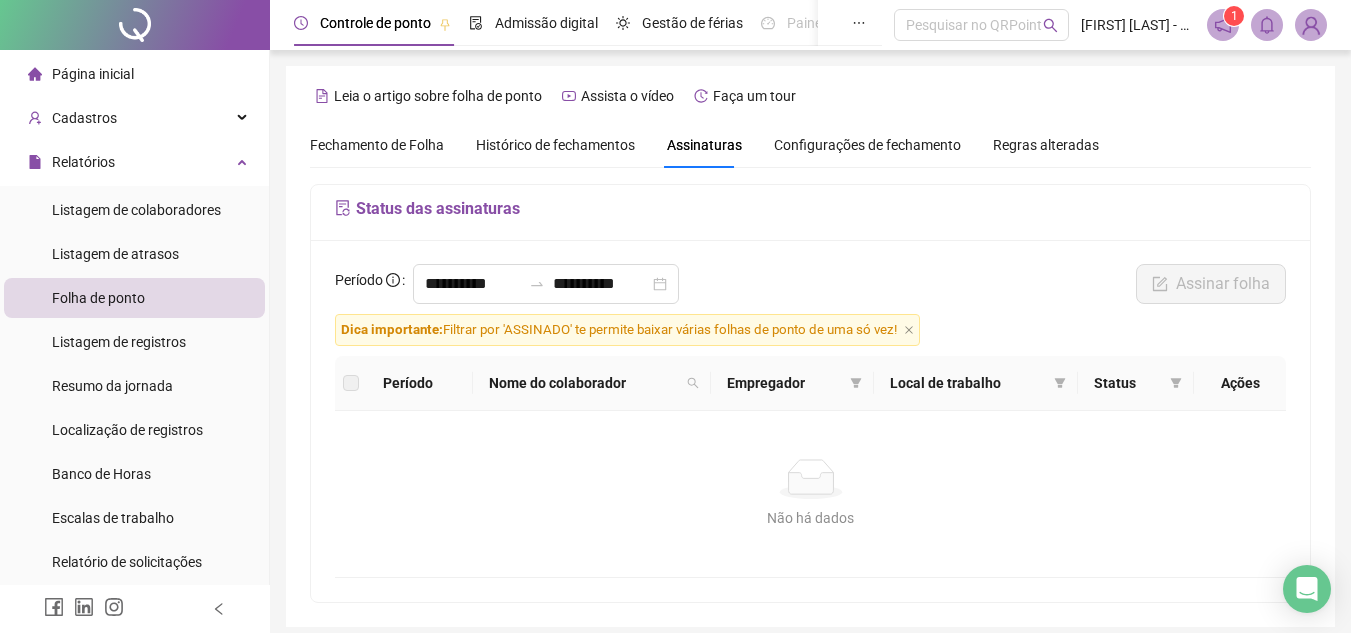 click on "Fechamento de Folha" at bounding box center [377, 145] 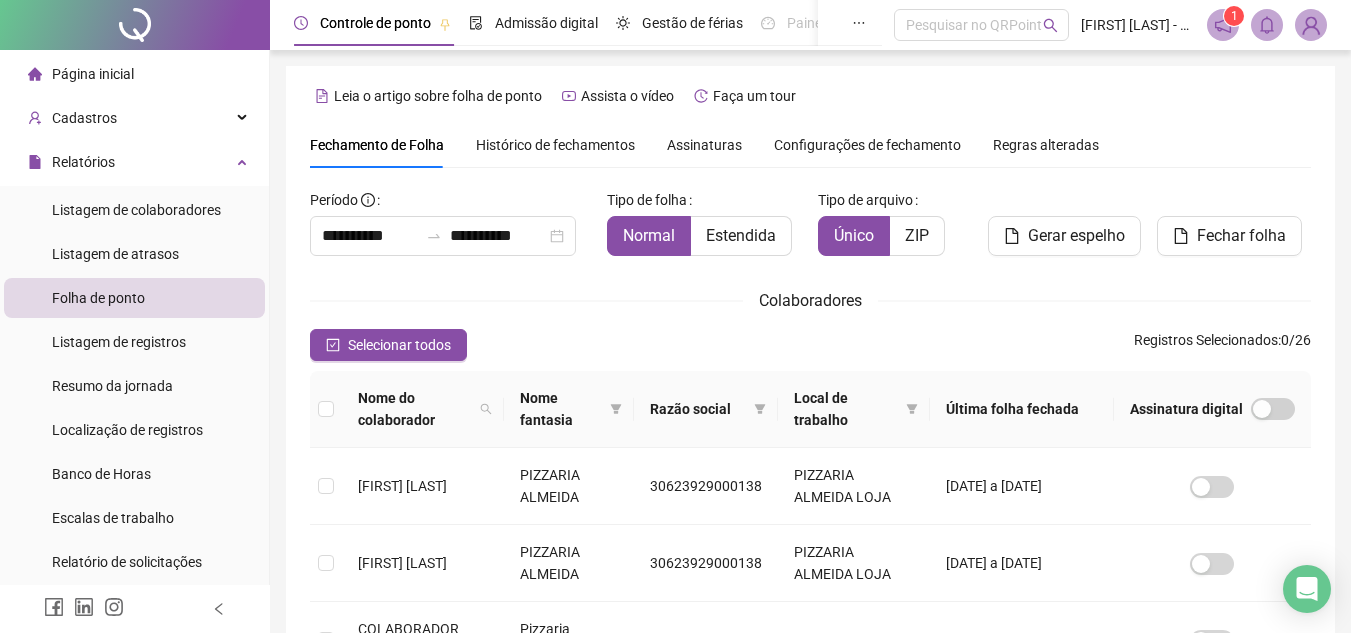 scroll, scrollTop: 93, scrollLeft: 0, axis: vertical 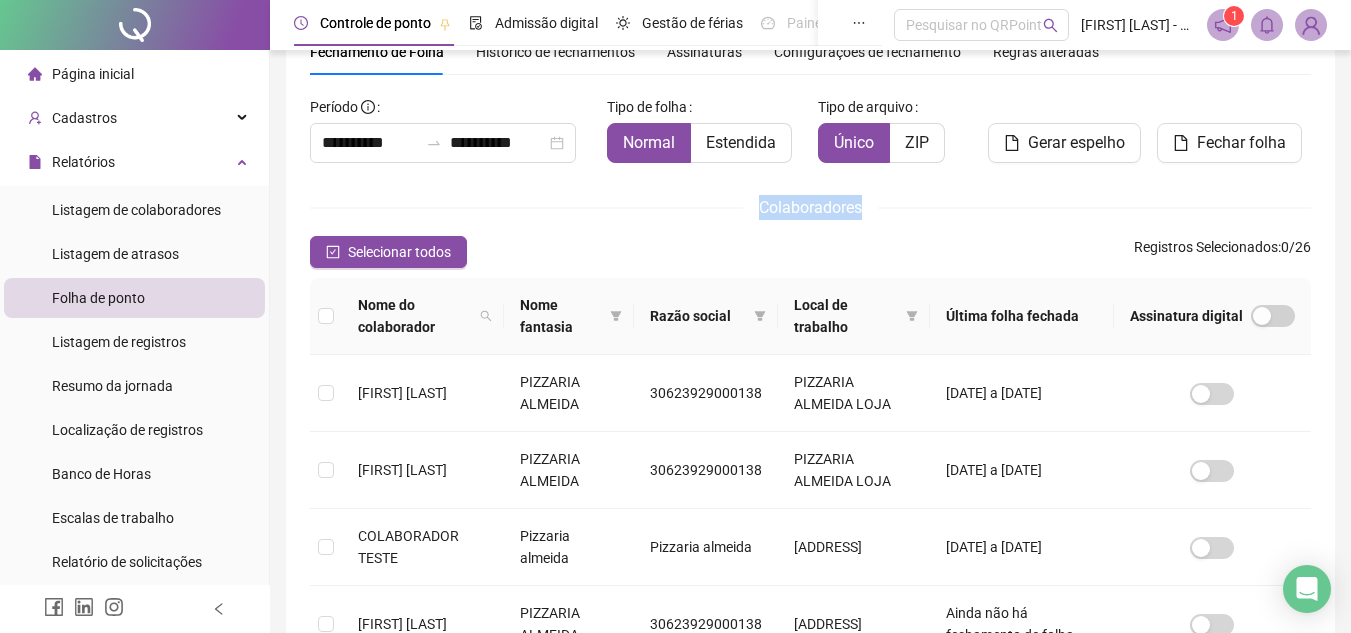 drag, startPoint x: 756, startPoint y: 211, endPoint x: 865, endPoint y: 211, distance: 109 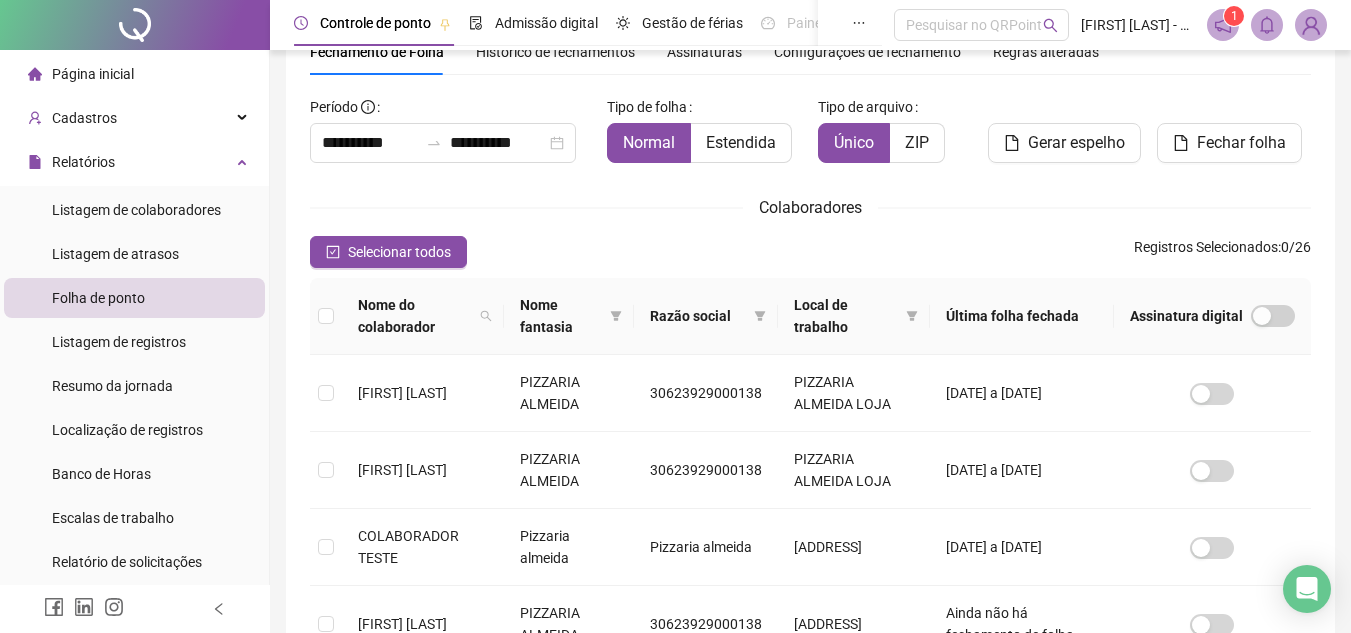 click on "Selecionar todos Registros Selecionados :  0 / 26" at bounding box center [810, 252] 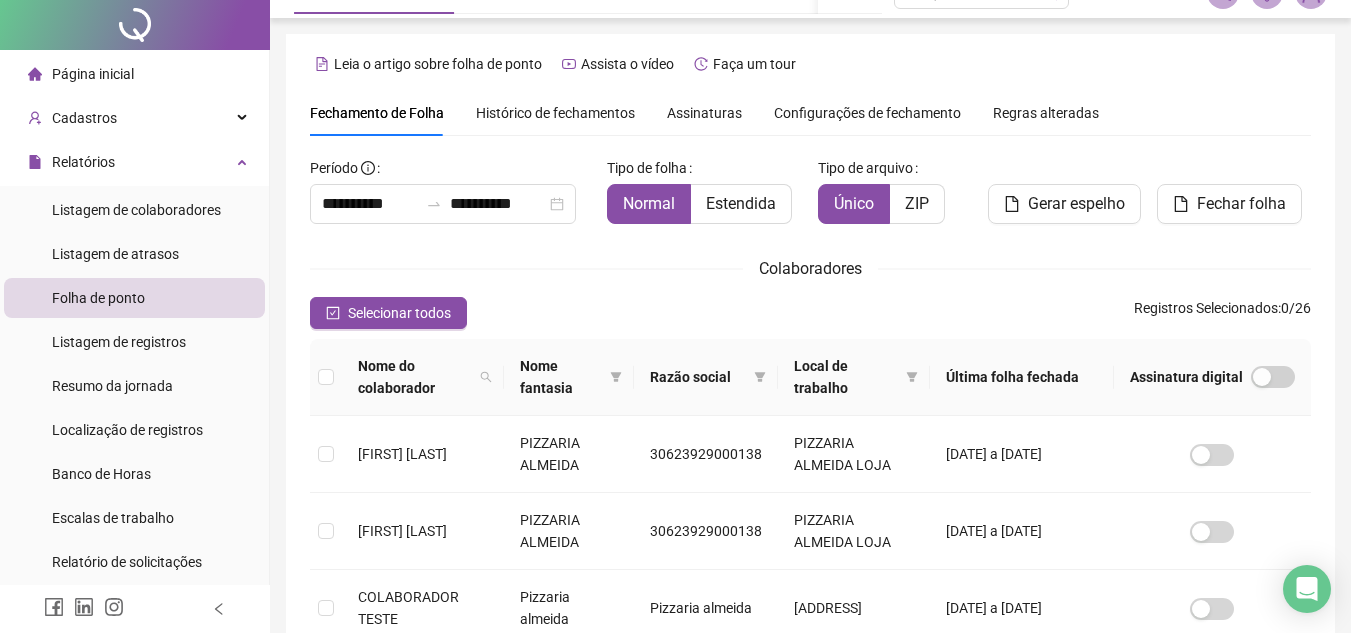 scroll, scrollTop: 0, scrollLeft: 0, axis: both 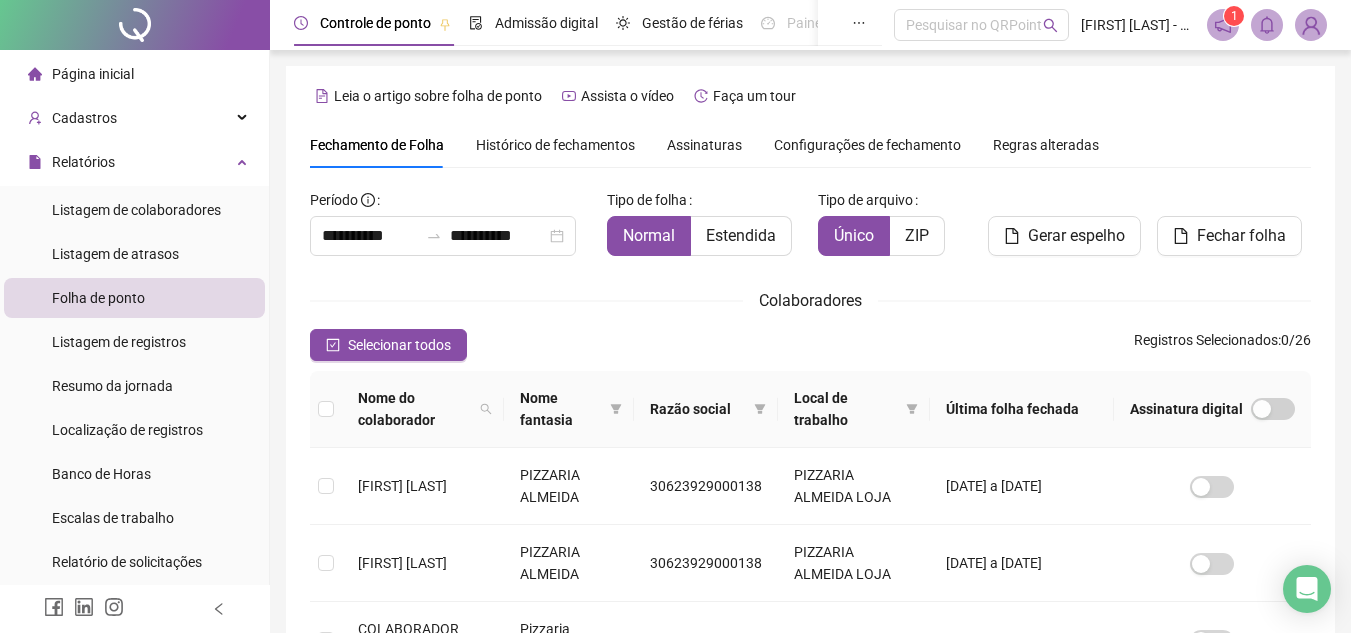click on "**********" at bounding box center [810, 733] 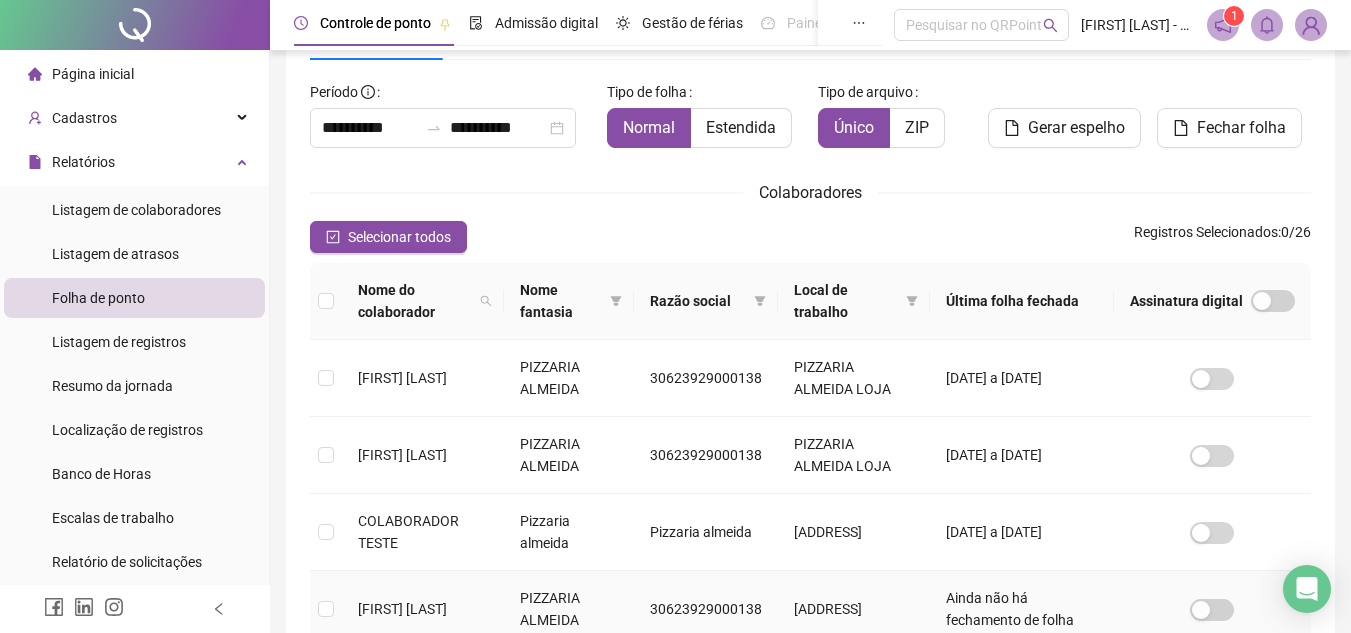 scroll, scrollTop: 100, scrollLeft: 0, axis: vertical 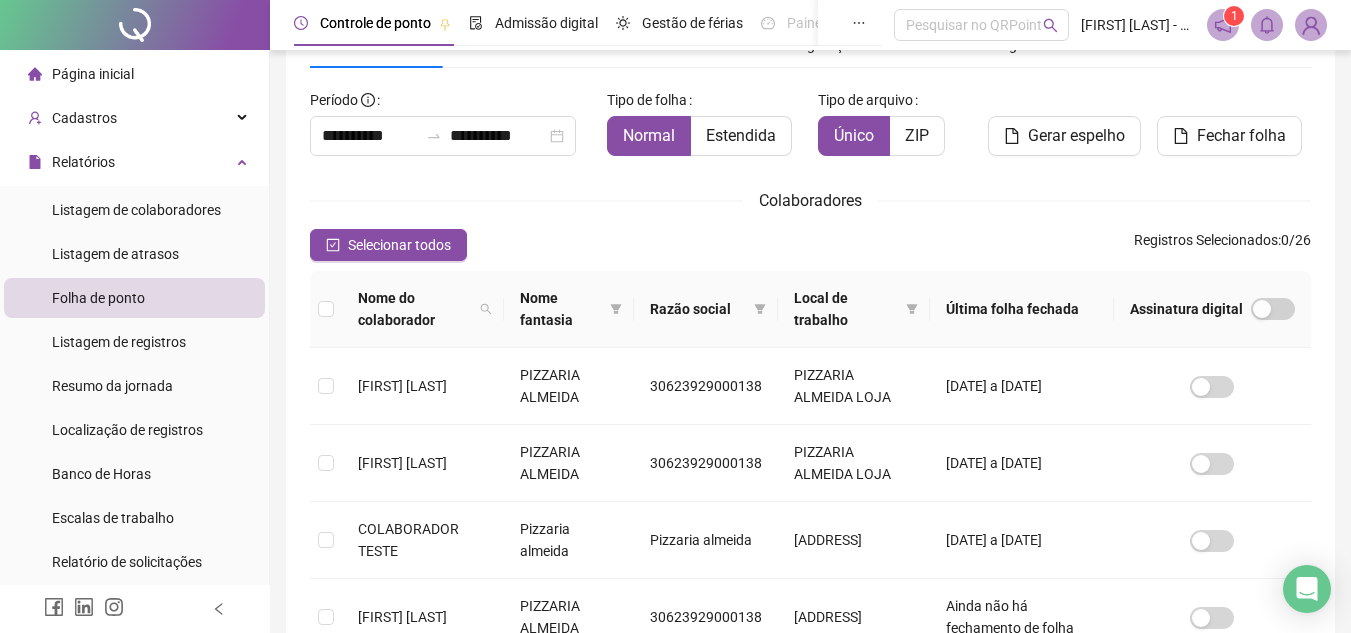 click on "Colaboradores" at bounding box center (810, 200) 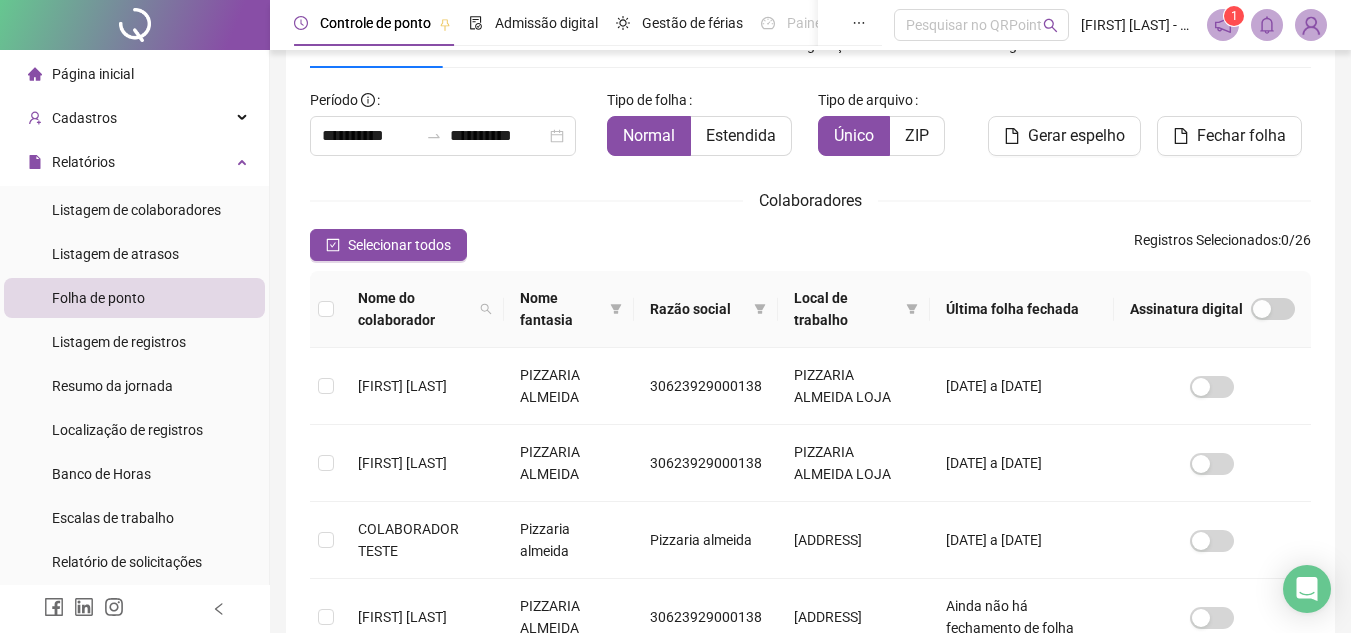 click on "Colaboradores" at bounding box center (810, 200) 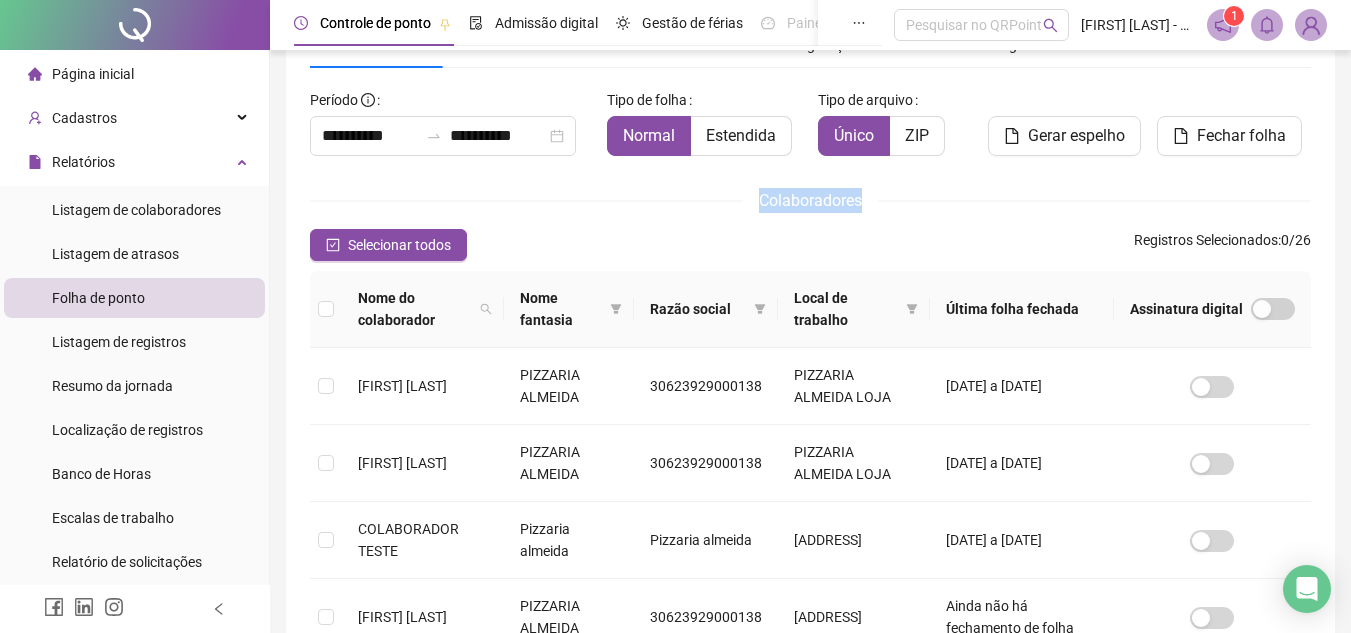 drag, startPoint x: 768, startPoint y: 200, endPoint x: 865, endPoint y: 203, distance: 97.04638 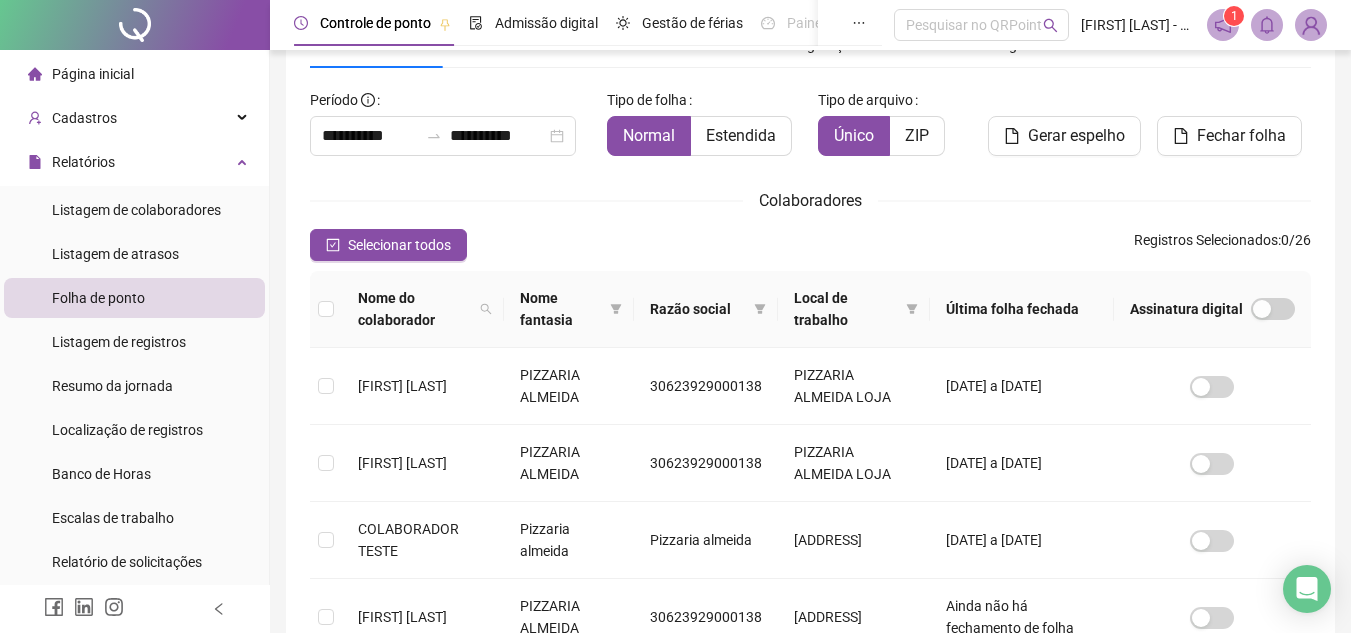 click on "Selecionar todos Registros Selecionados :  0 / 26" at bounding box center [810, 245] 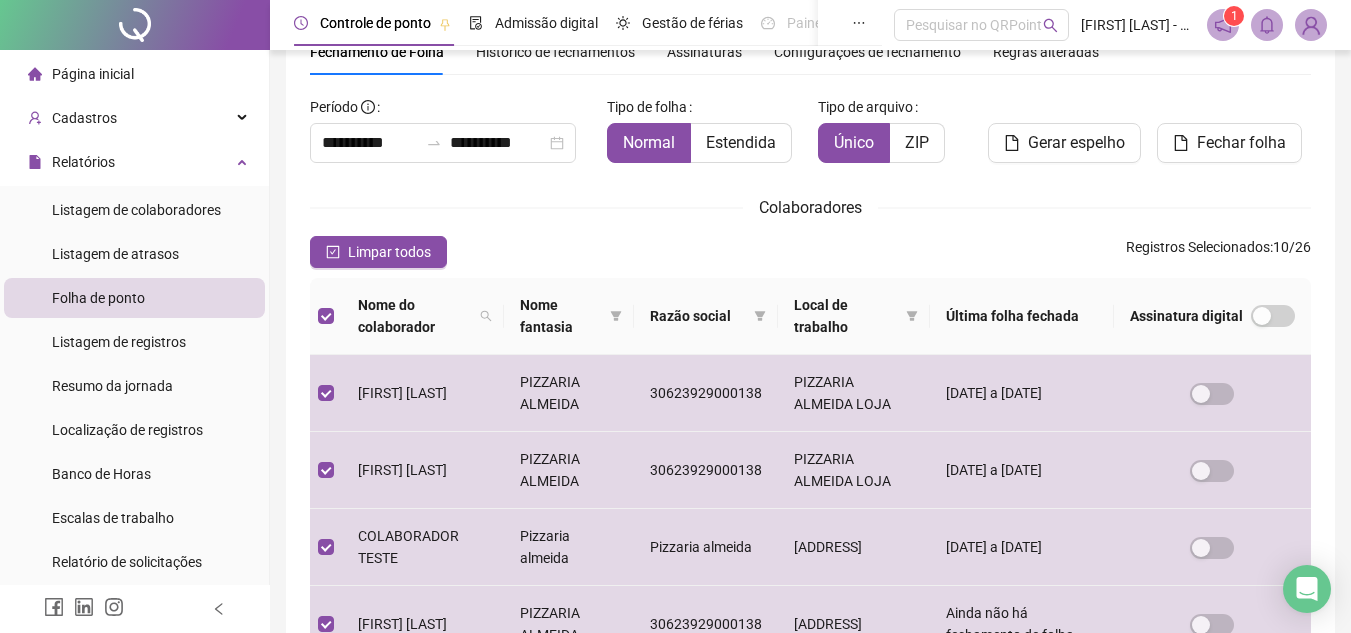 click on "**********" at bounding box center (810, 640) 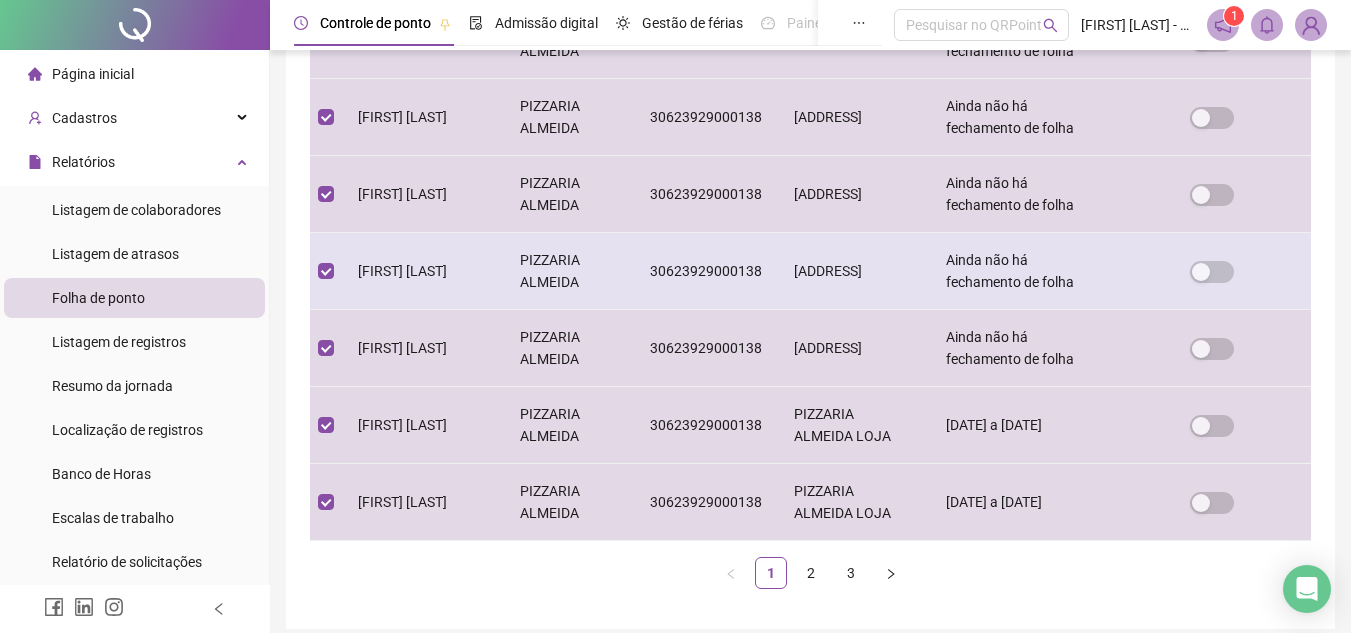 scroll, scrollTop: 759, scrollLeft: 0, axis: vertical 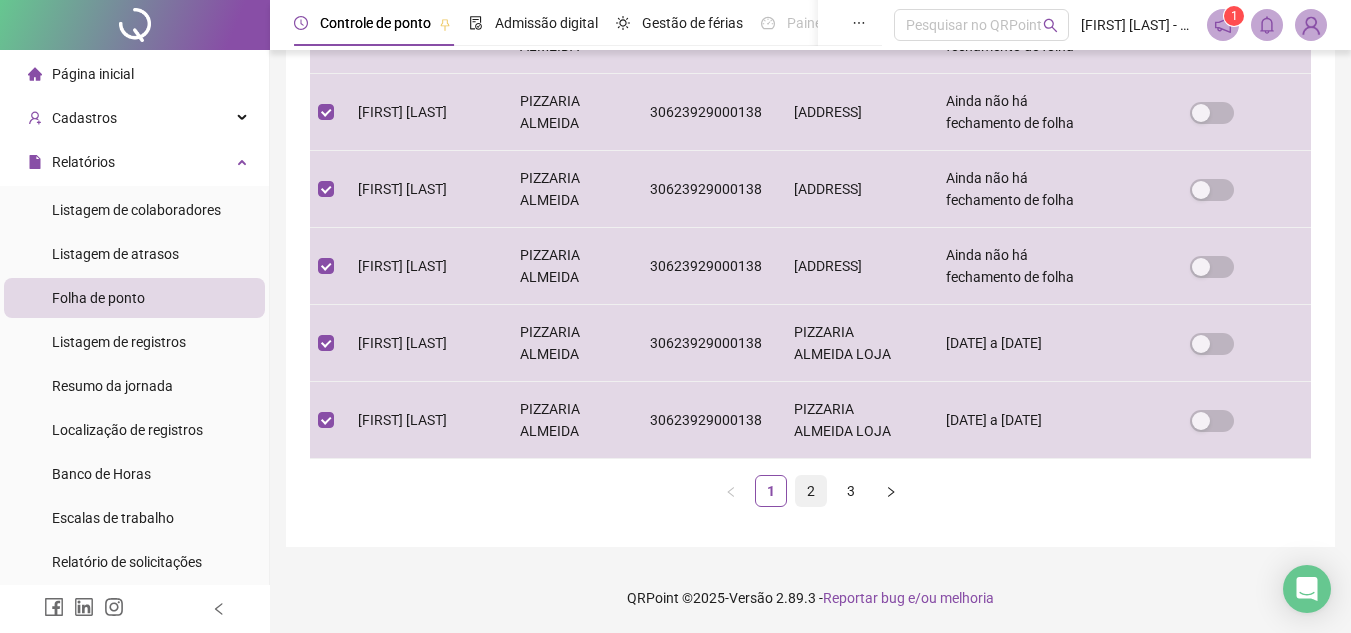 click on "2" at bounding box center [811, 491] 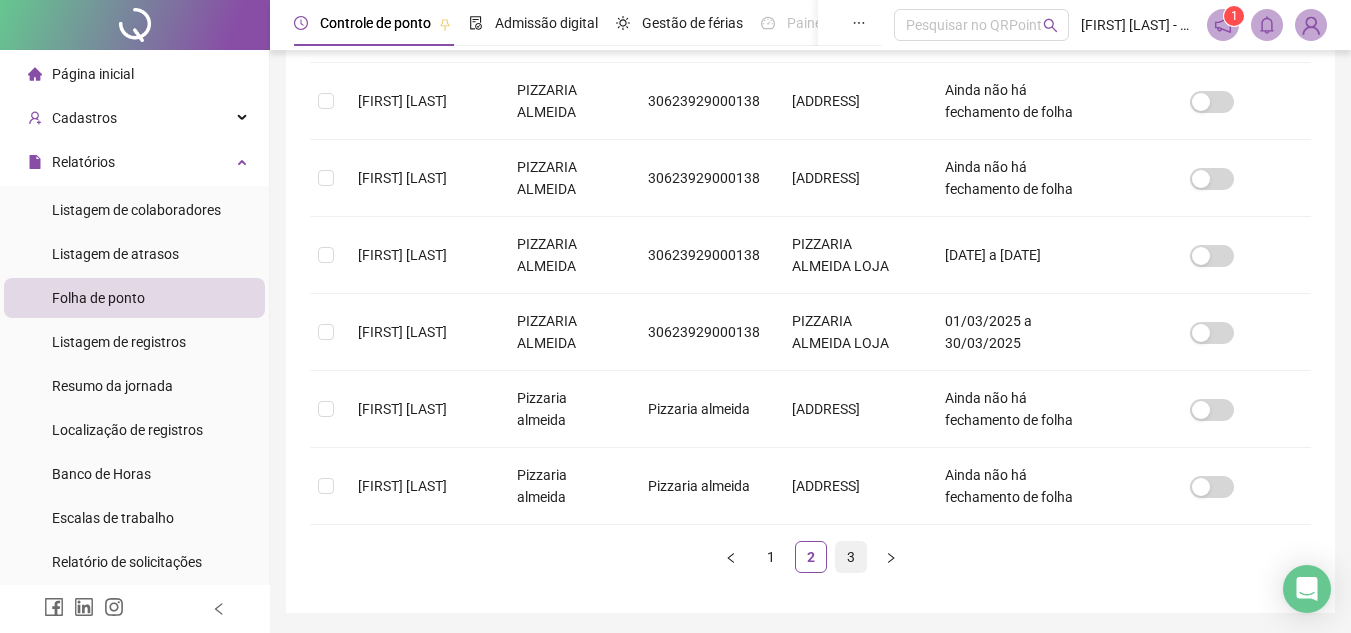 click on "3" at bounding box center (851, 557) 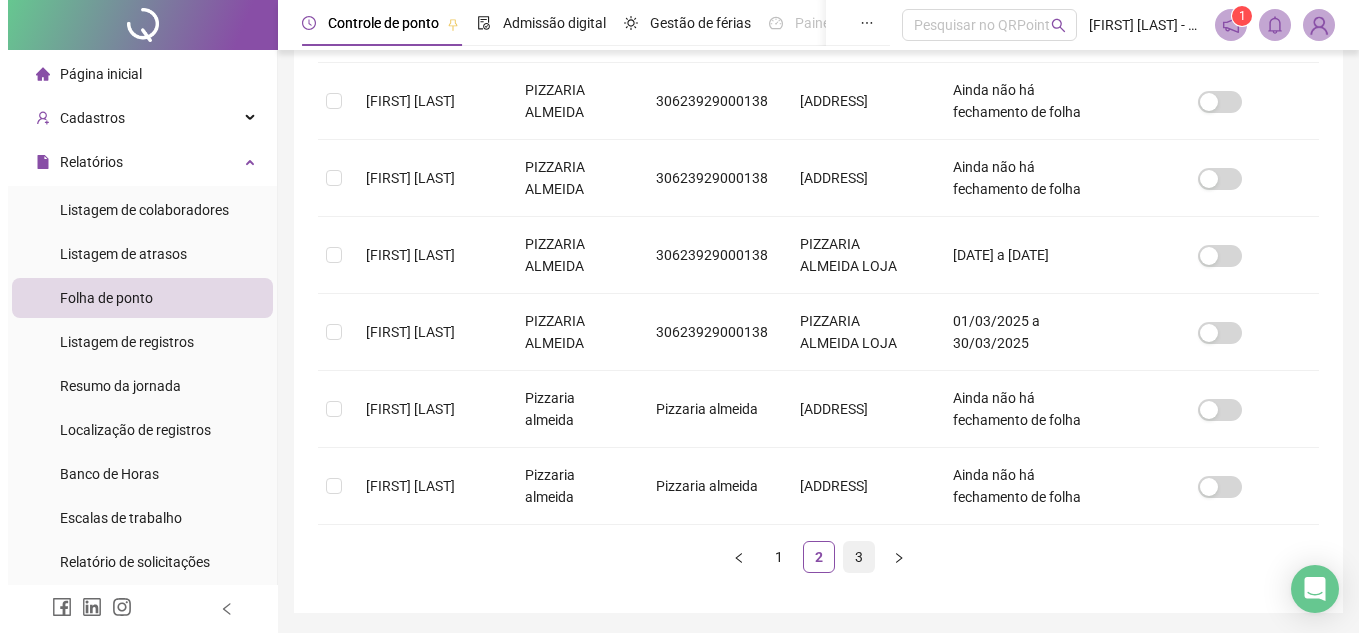 scroll, scrollTop: 93, scrollLeft: 0, axis: vertical 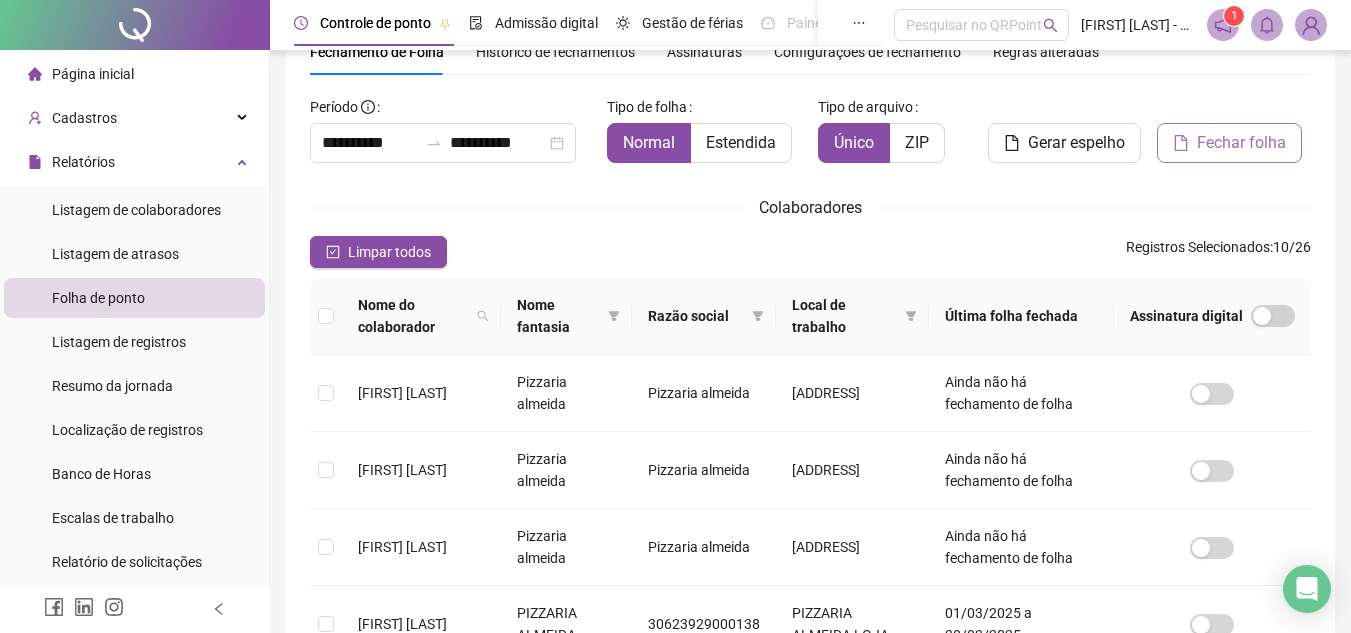 click on "Fechar folha" at bounding box center [1241, 143] 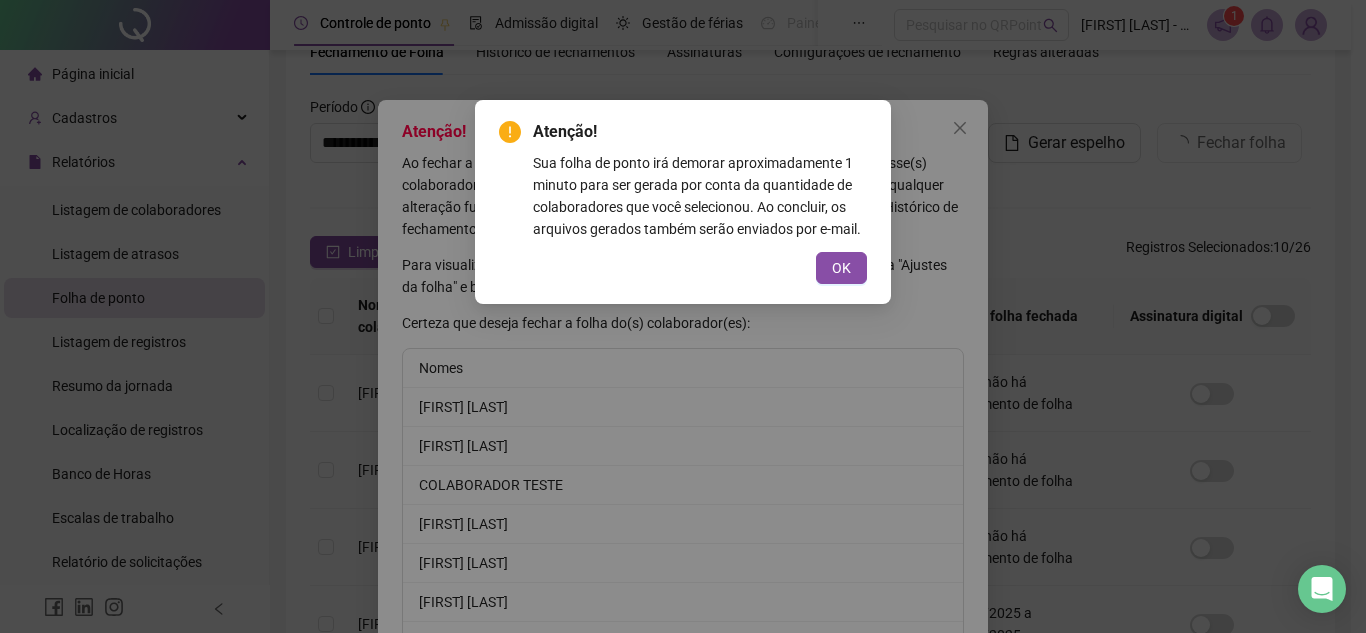 click on "Atenção! Sua folha de ponto irá demorar aproximadamente 1 minuto para ser gerada por conta da quantidade de colaboradores que você selecionou. Ao concluir, os arquivos gerados também serão enviados por e-mail. OK" at bounding box center (683, 316) 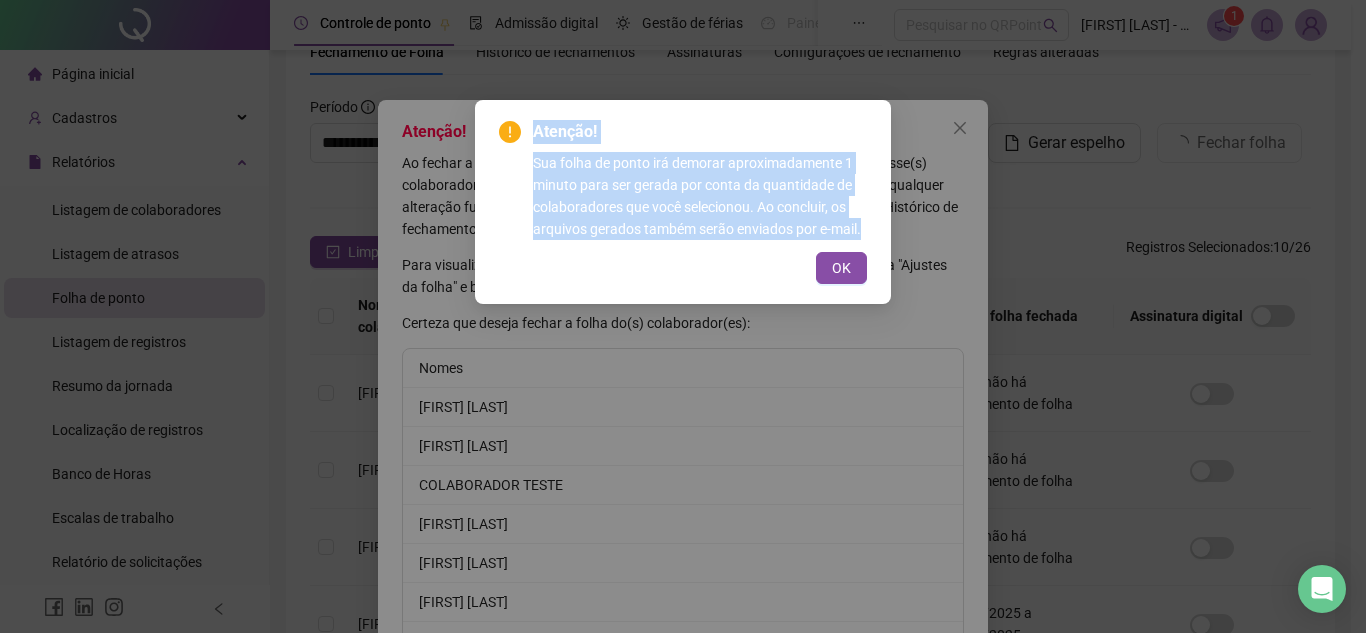 drag, startPoint x: 534, startPoint y: 132, endPoint x: 881, endPoint y: 224, distance: 358.98886 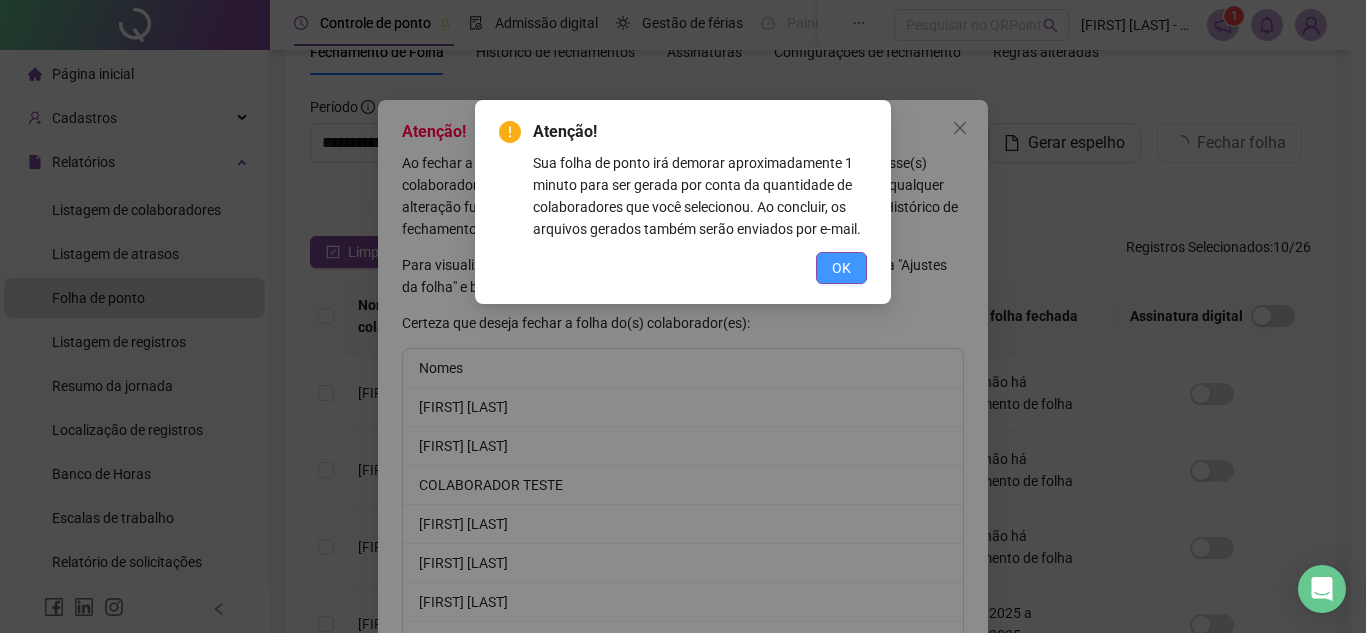 click on "OK" at bounding box center [841, 268] 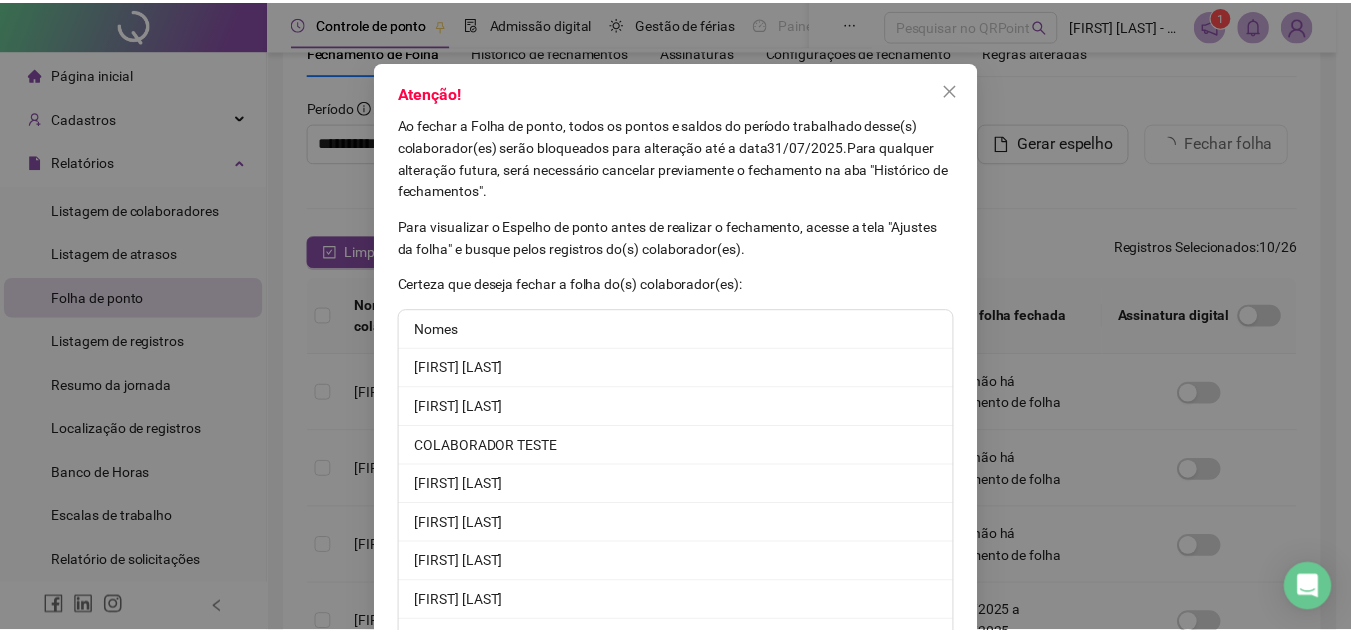 scroll, scrollTop: 33, scrollLeft: 0, axis: vertical 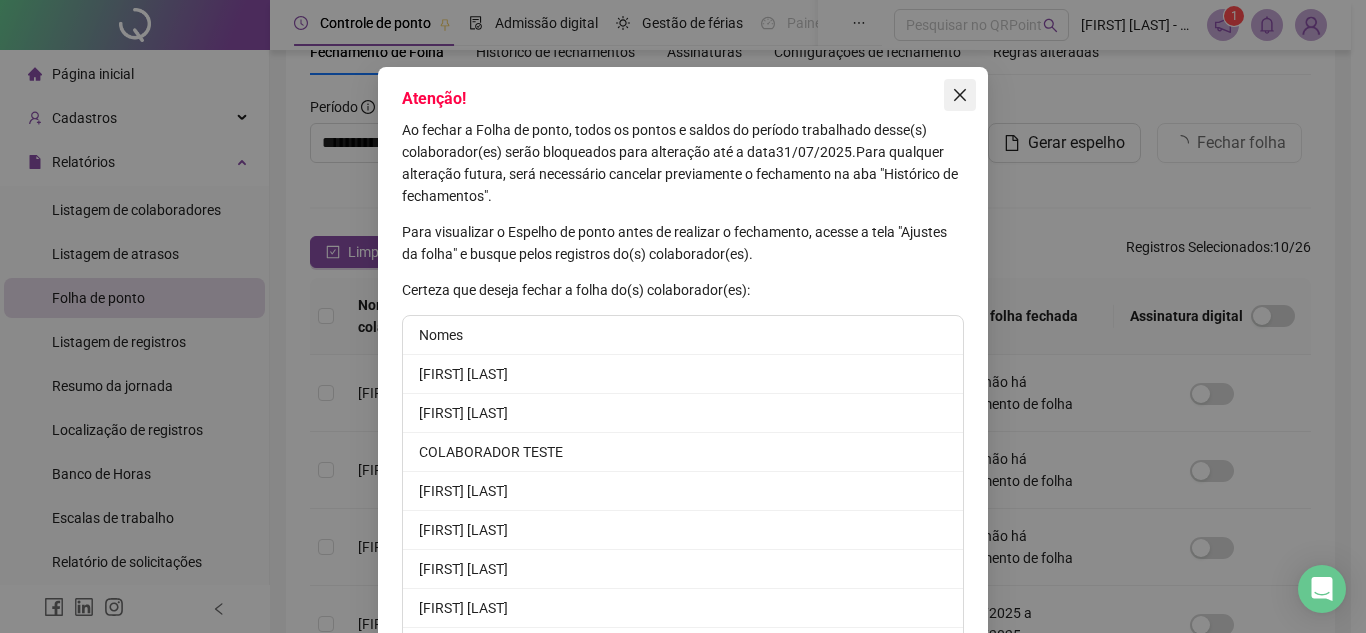 click 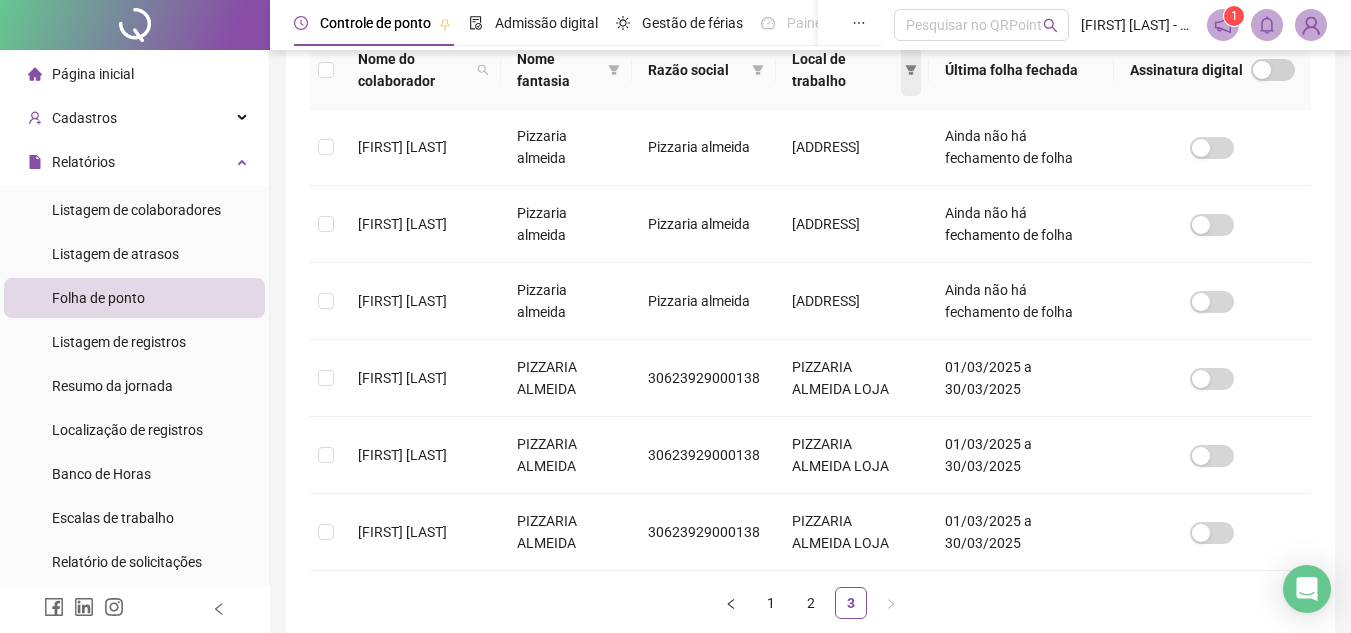 scroll, scrollTop: 451, scrollLeft: 0, axis: vertical 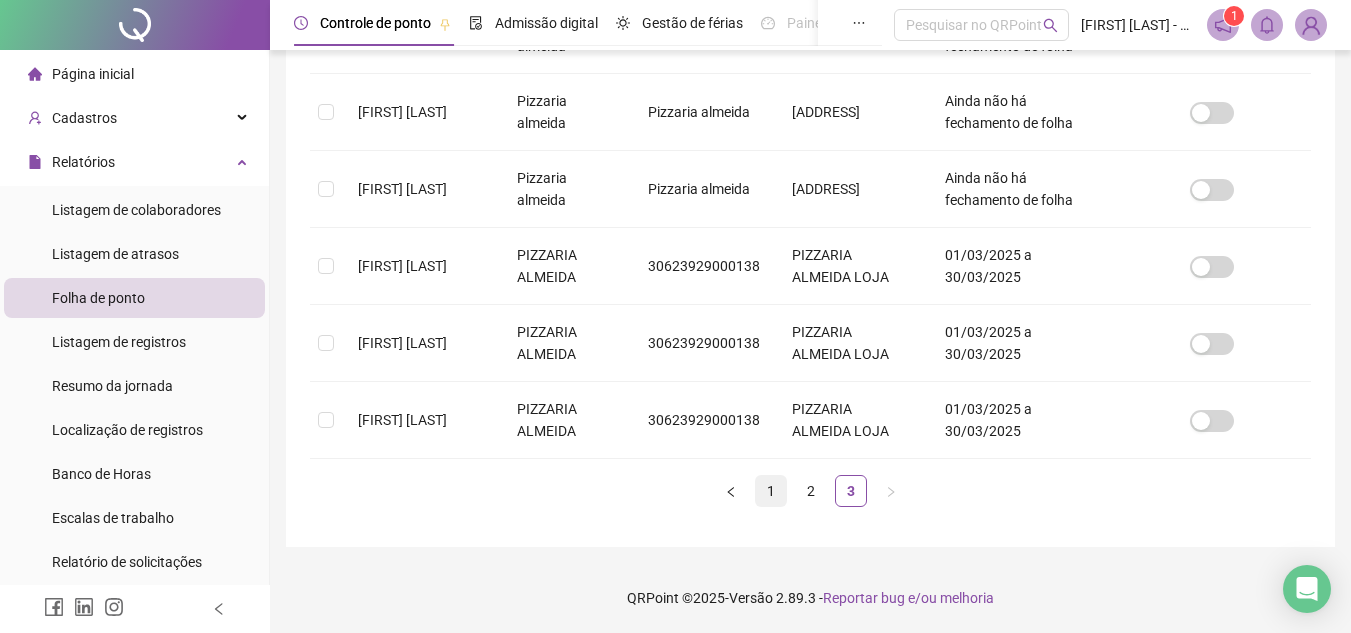 click on "1" at bounding box center [771, 491] 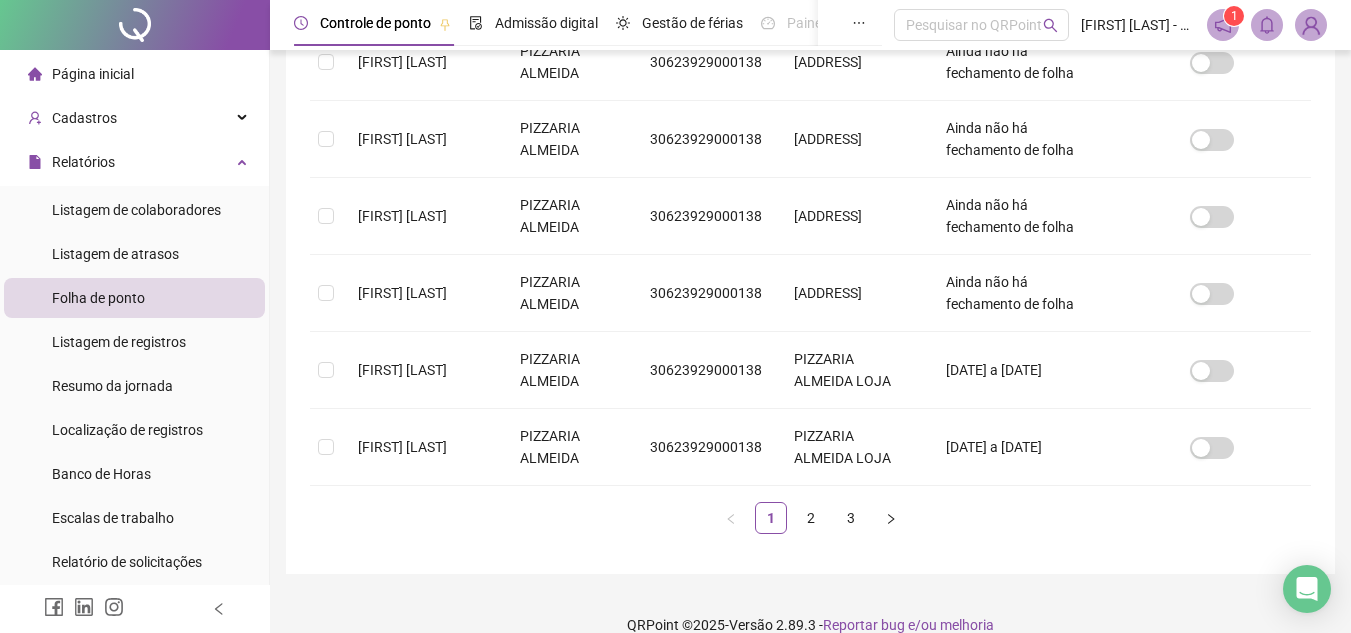 scroll, scrollTop: 759, scrollLeft: 0, axis: vertical 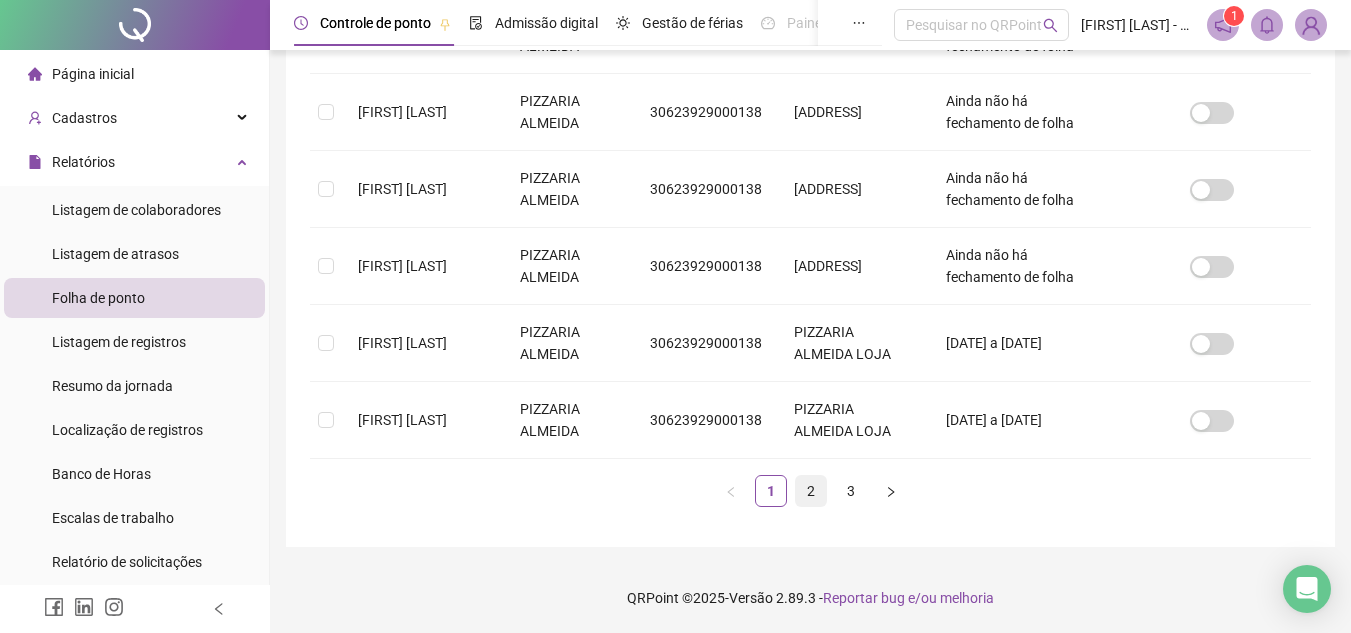click on "2" at bounding box center (811, 491) 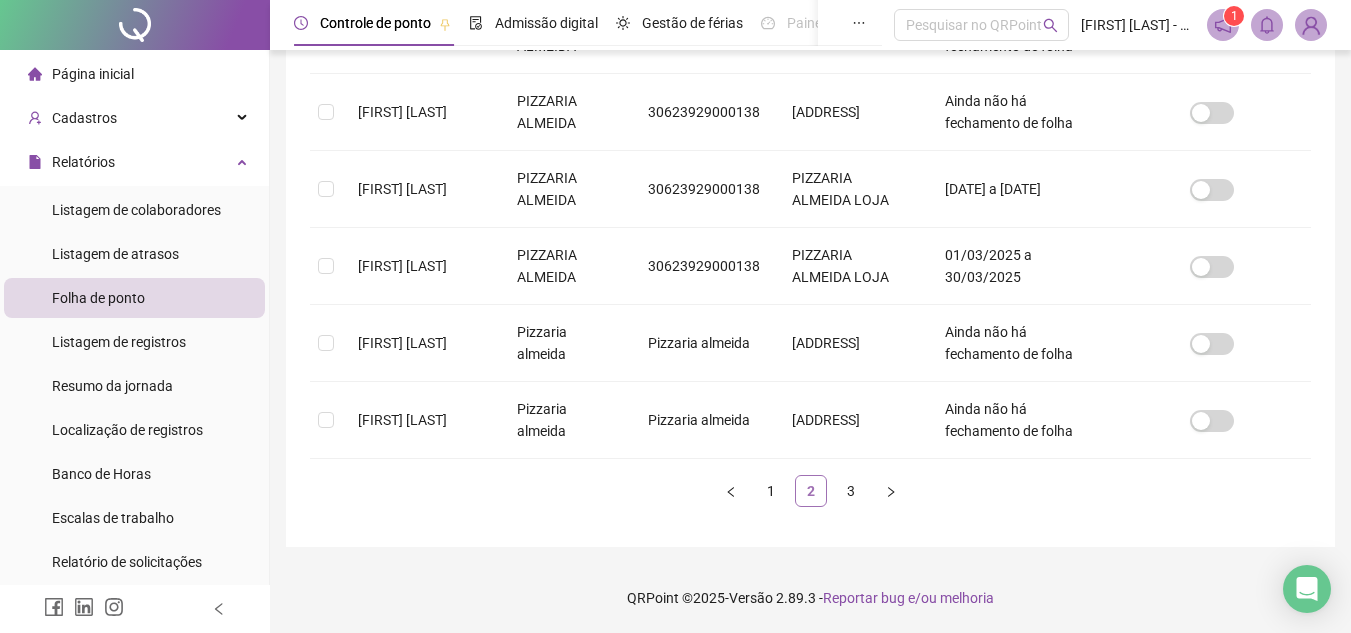 scroll, scrollTop: 93, scrollLeft: 0, axis: vertical 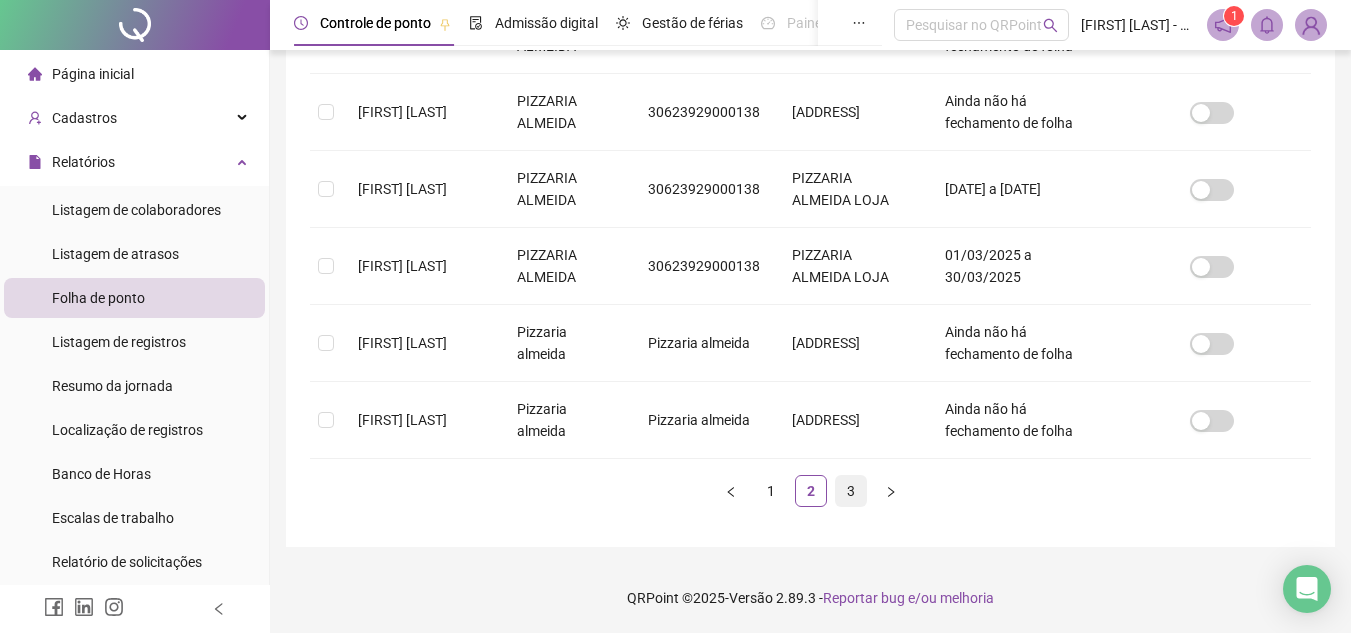 click on "3" at bounding box center [851, 491] 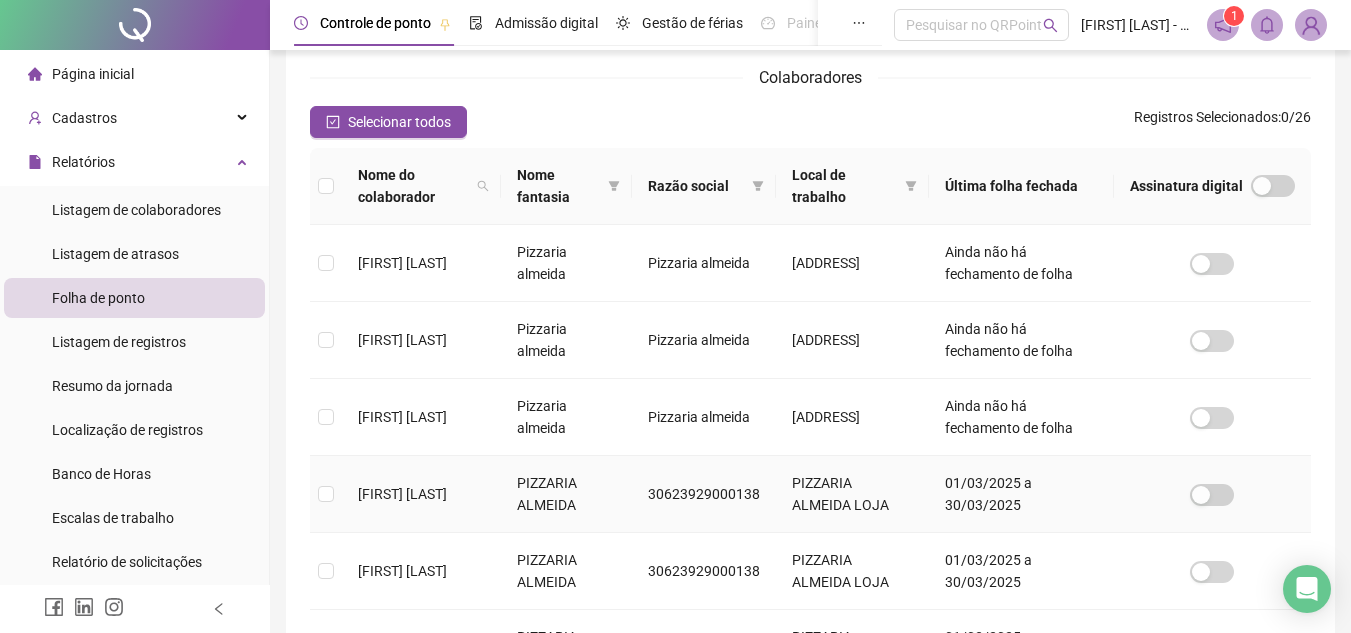 scroll, scrollTop: 451, scrollLeft: 0, axis: vertical 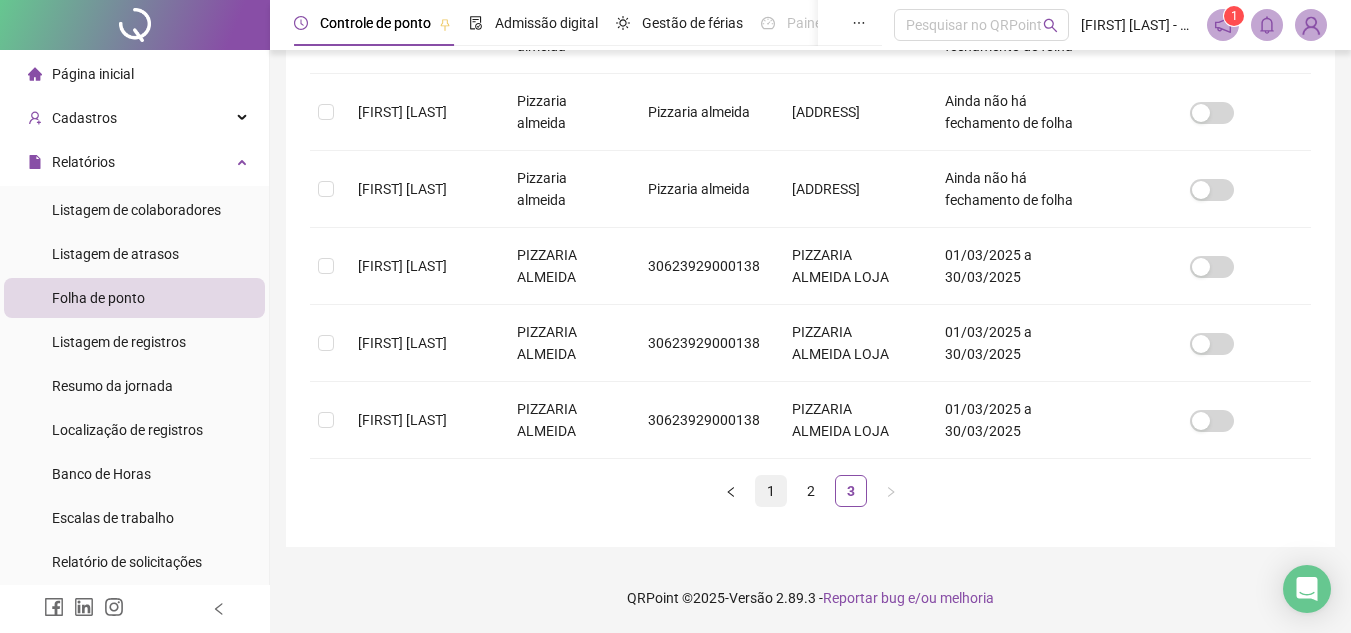 click on "1" at bounding box center [771, 491] 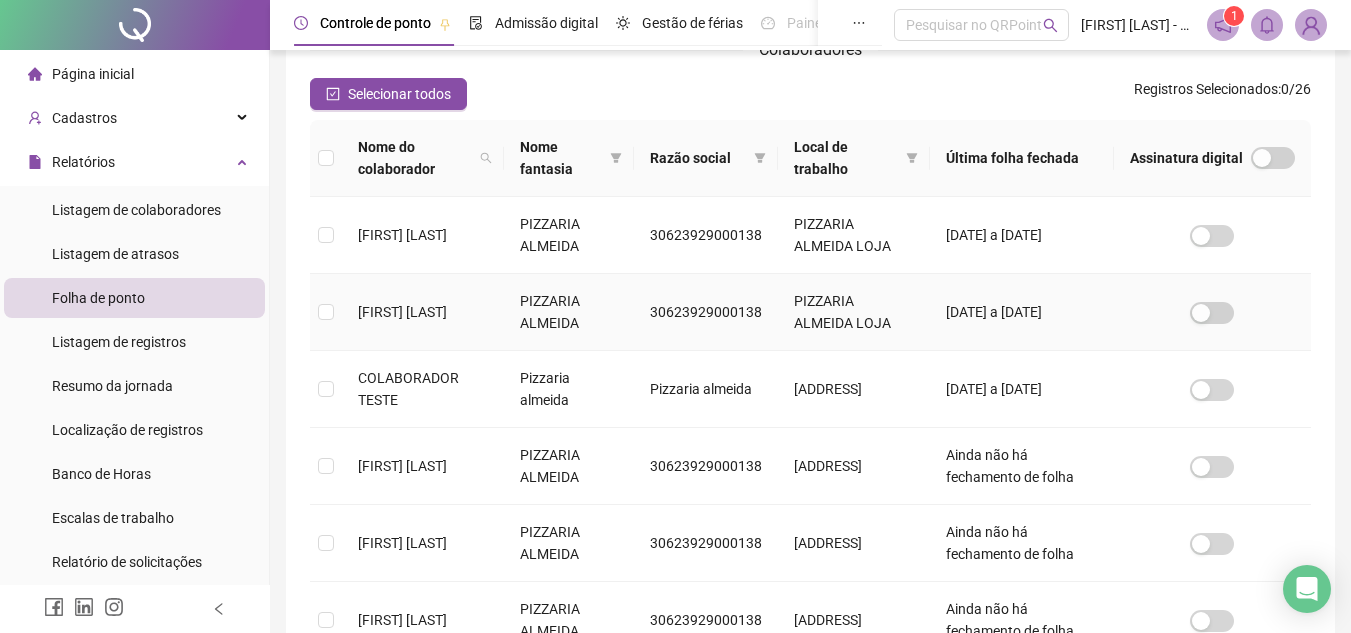 scroll, scrollTop: 493, scrollLeft: 0, axis: vertical 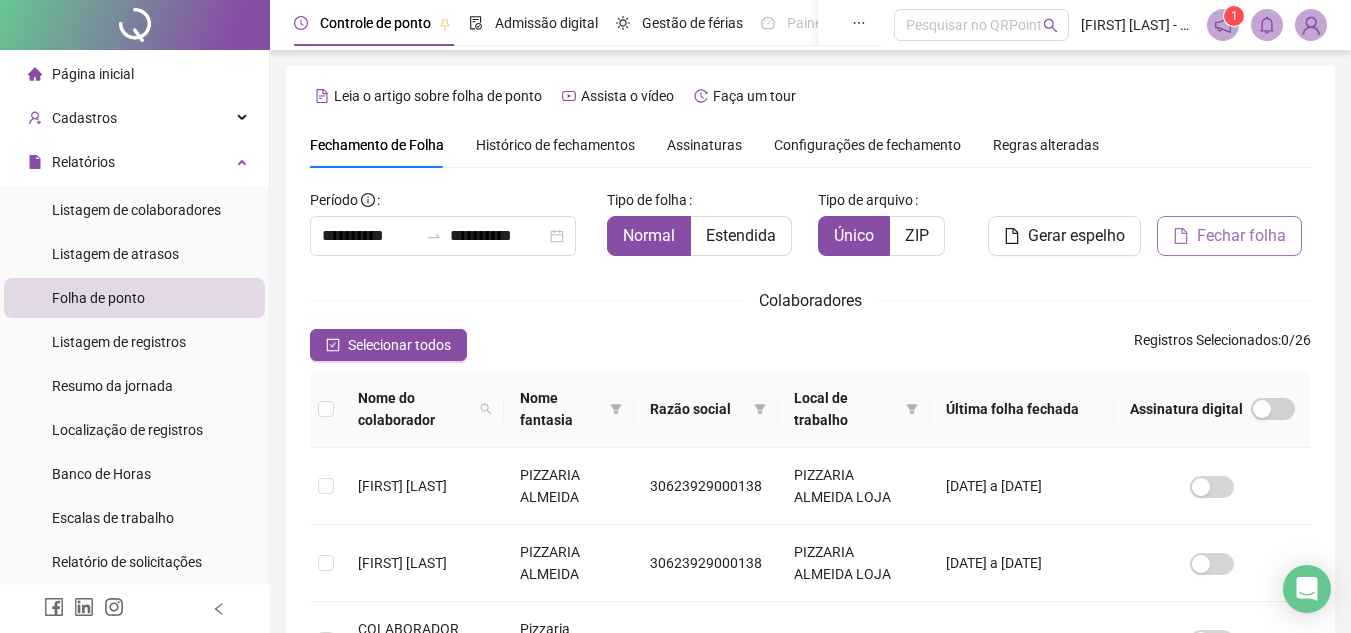 click on "Fechar folha" at bounding box center [1241, 236] 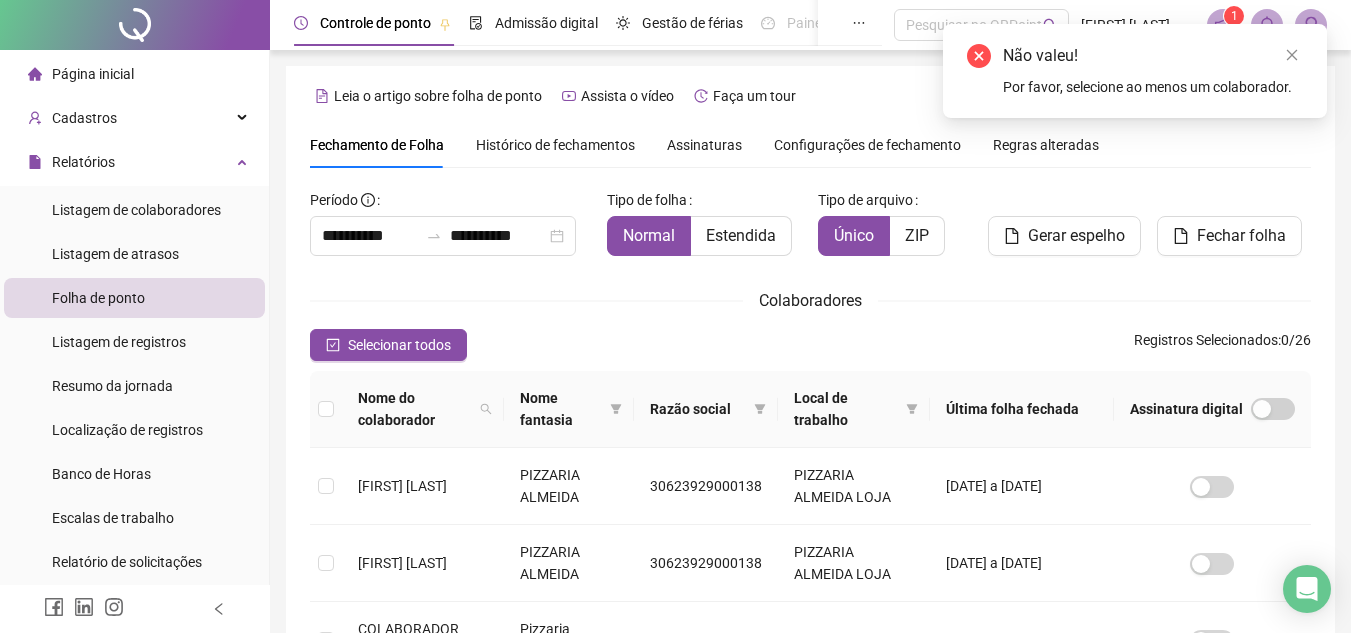 click 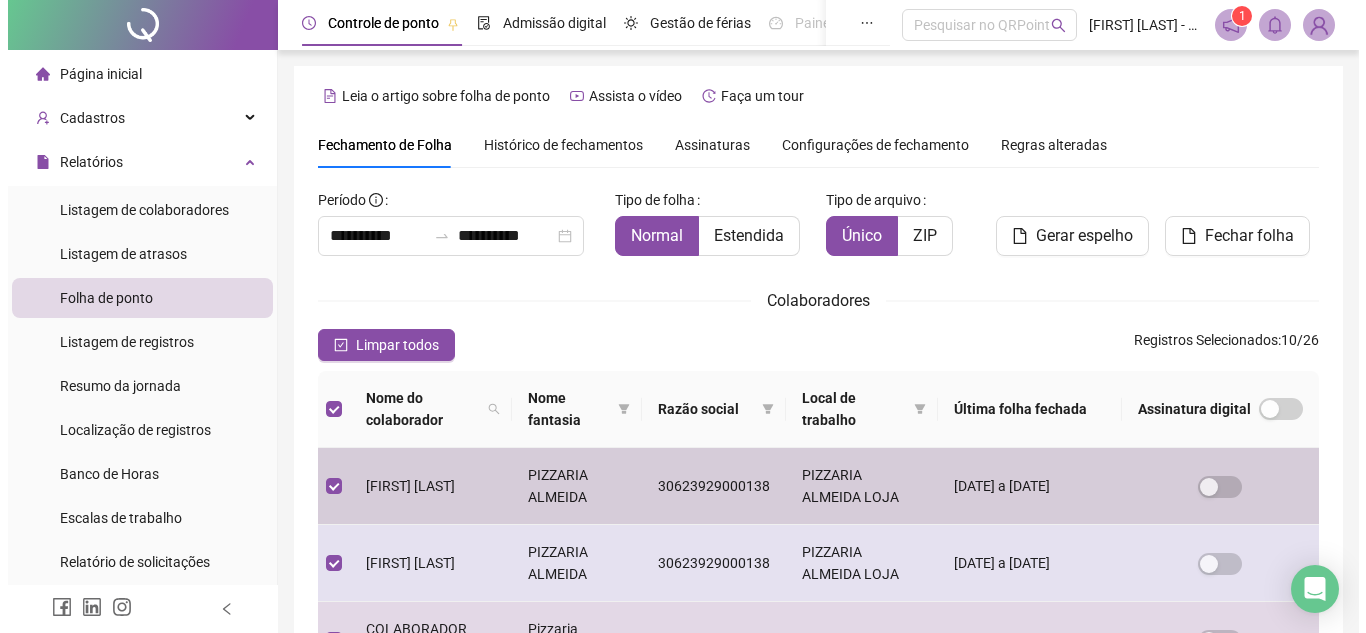 scroll, scrollTop: 93, scrollLeft: 0, axis: vertical 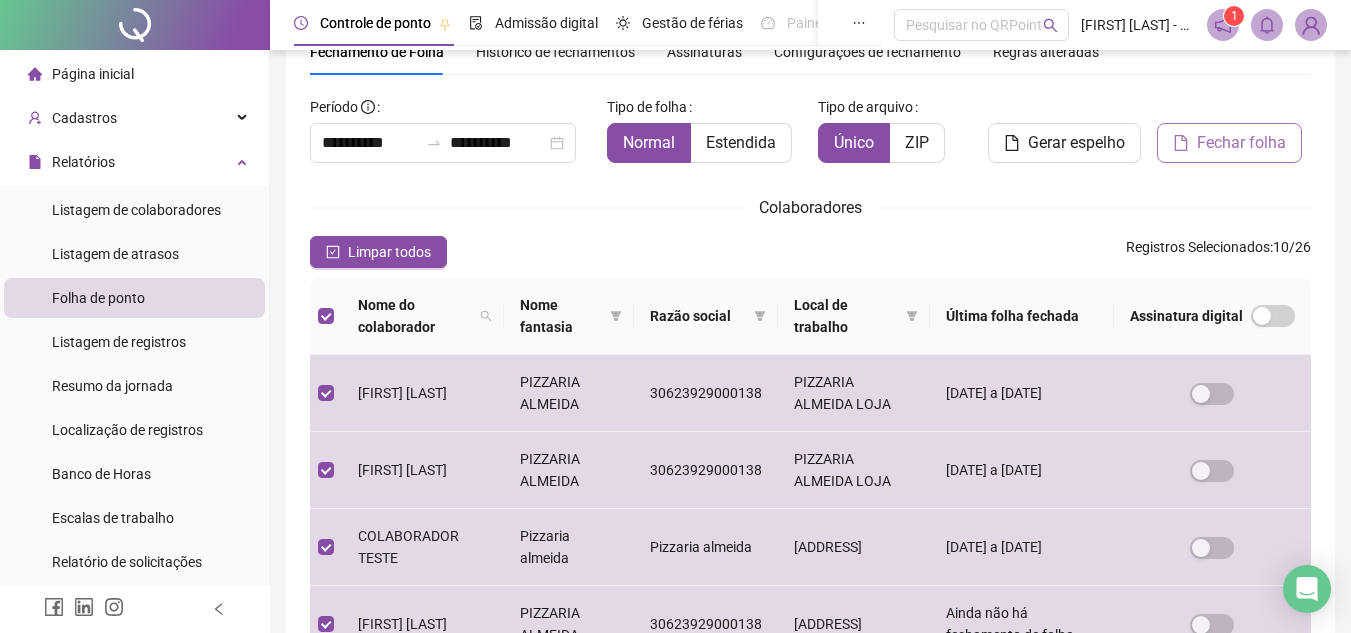 click on "Fechar folha" at bounding box center (1241, 143) 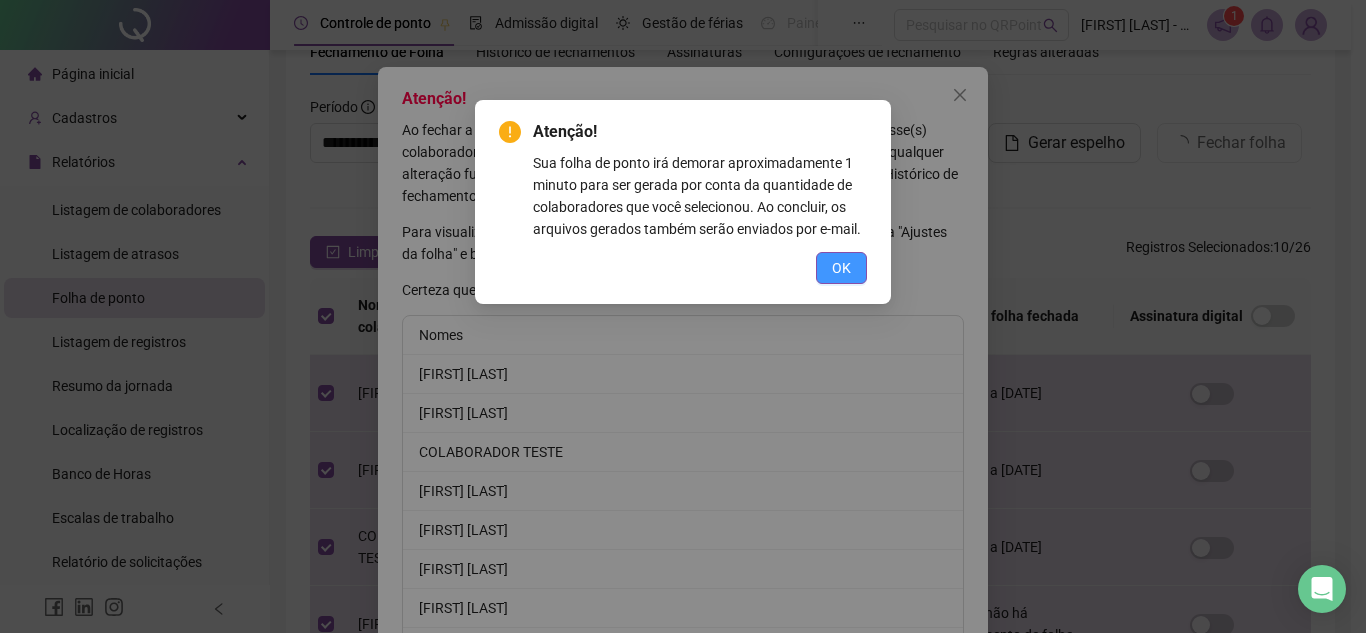 click on "OK" at bounding box center (841, 268) 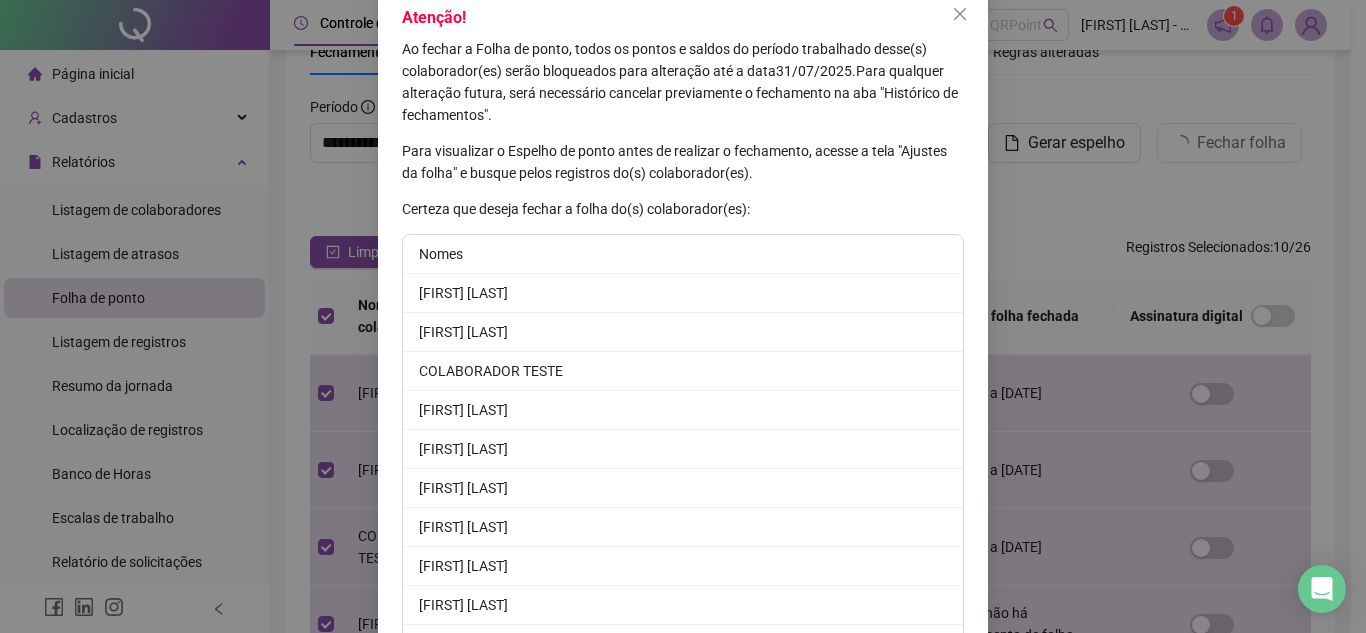 scroll, scrollTop: 233, scrollLeft: 0, axis: vertical 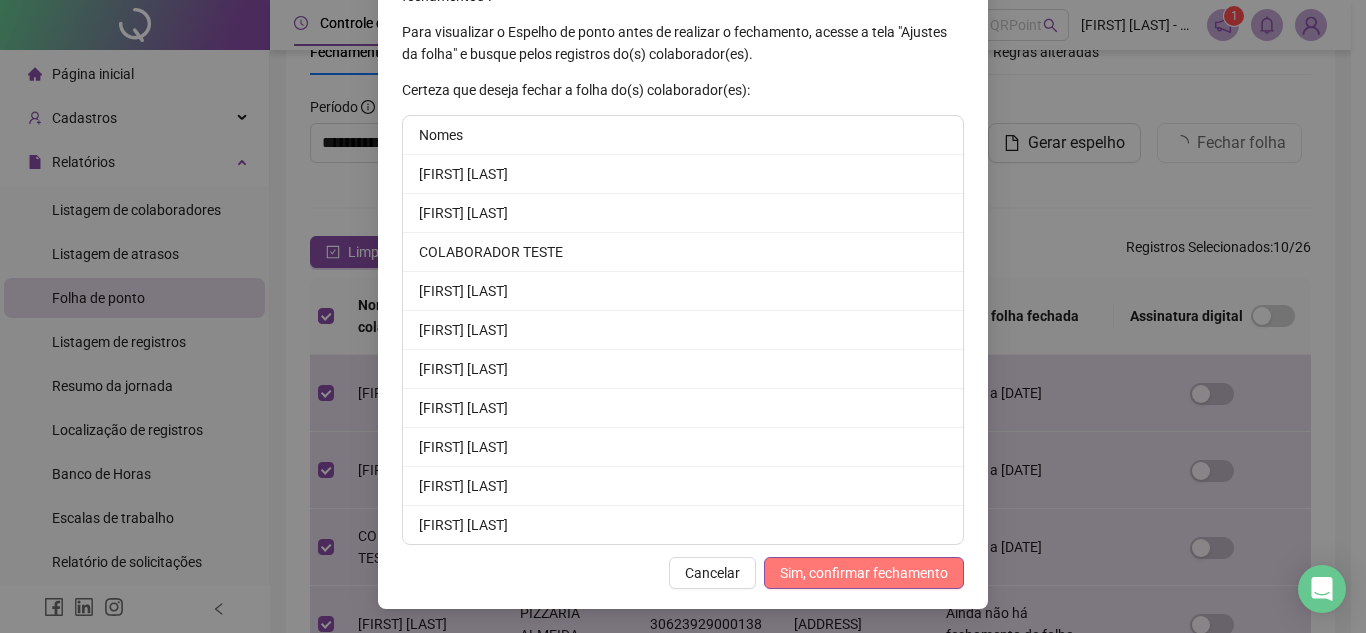 click on "Sim, confirmar fechamento" at bounding box center [864, 573] 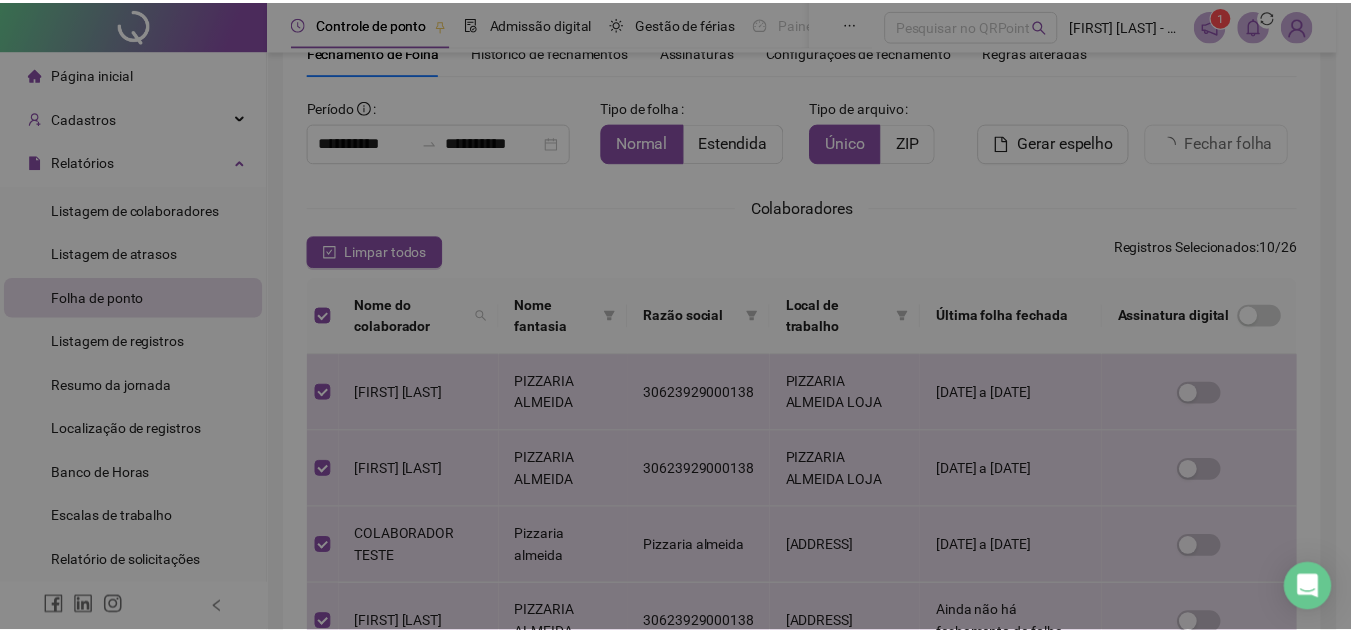 scroll, scrollTop: 135, scrollLeft: 0, axis: vertical 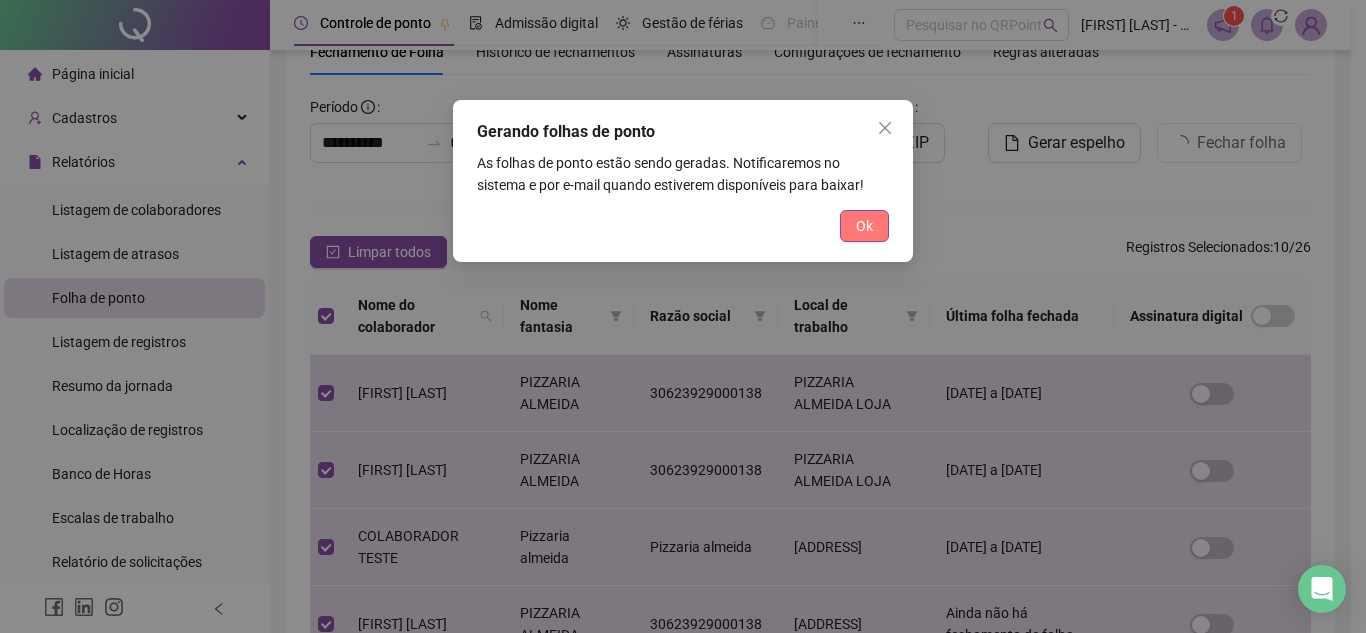 click on "Ok" at bounding box center [864, 226] 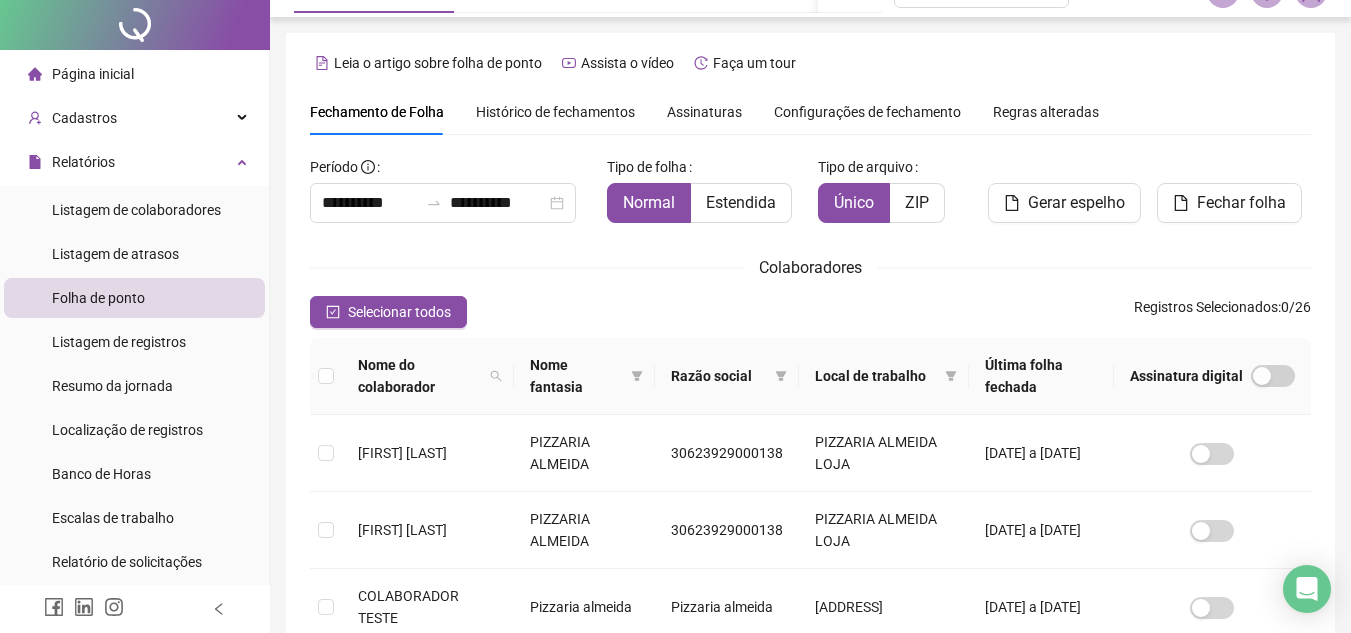 scroll, scrollTop: 0, scrollLeft: 0, axis: both 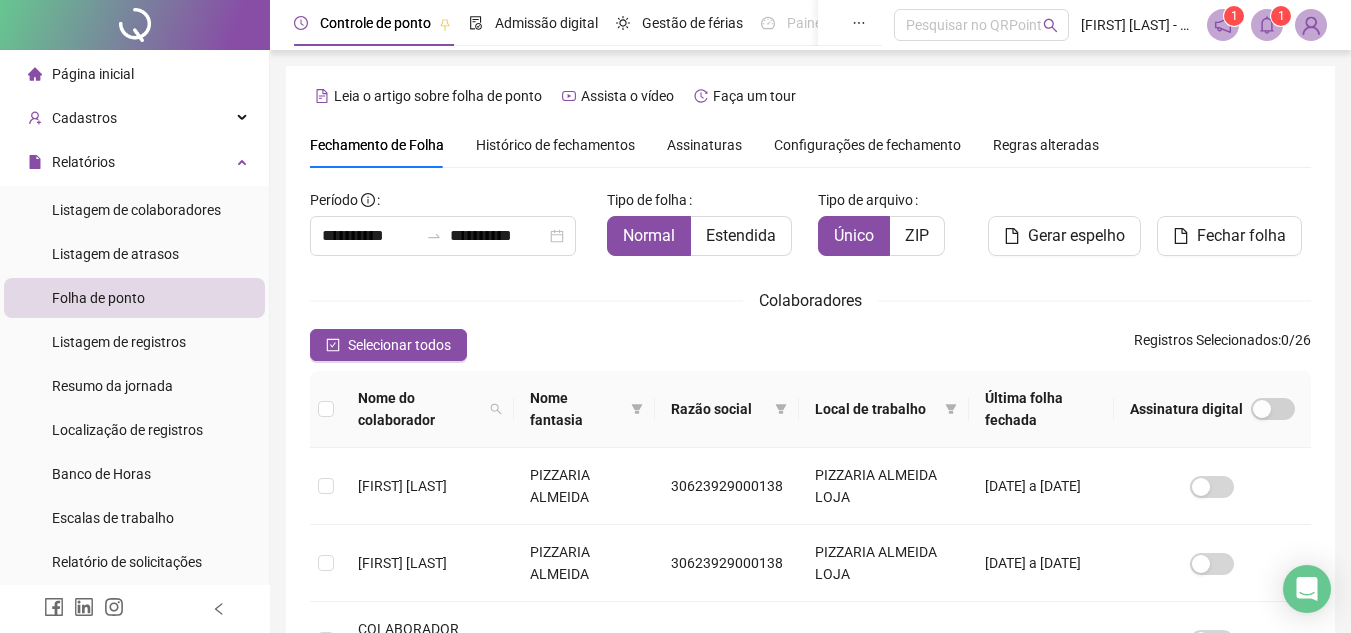 click 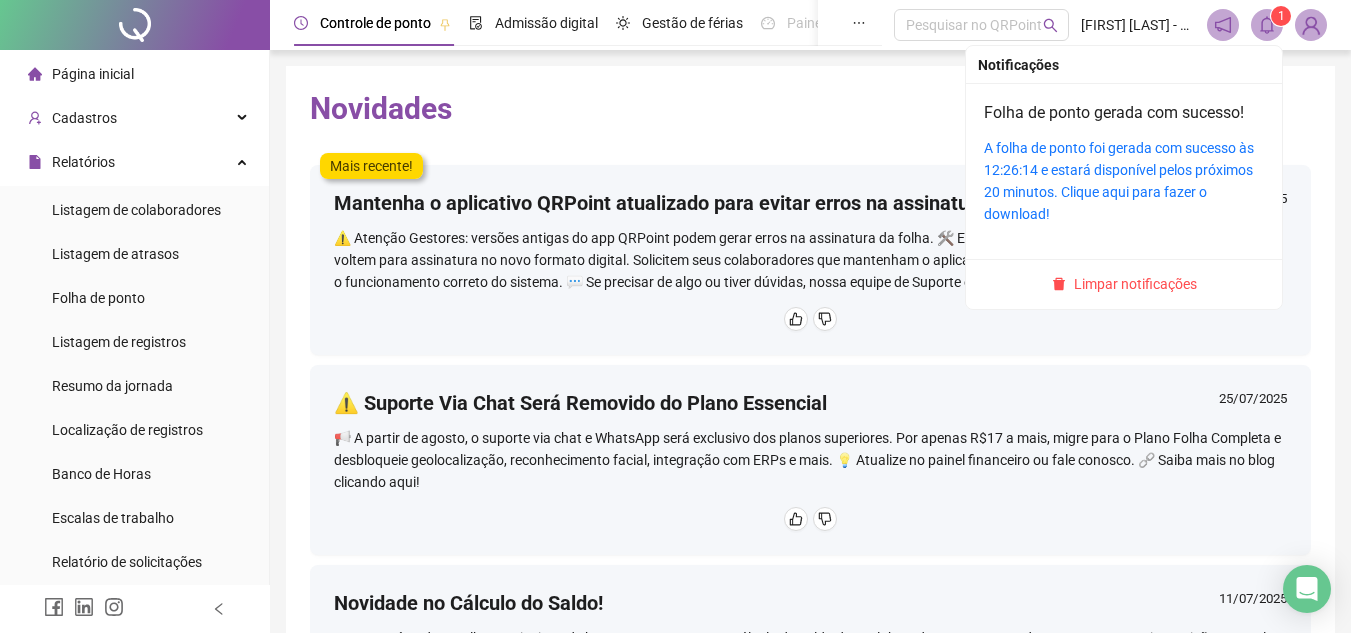 click at bounding box center (1267, 25) 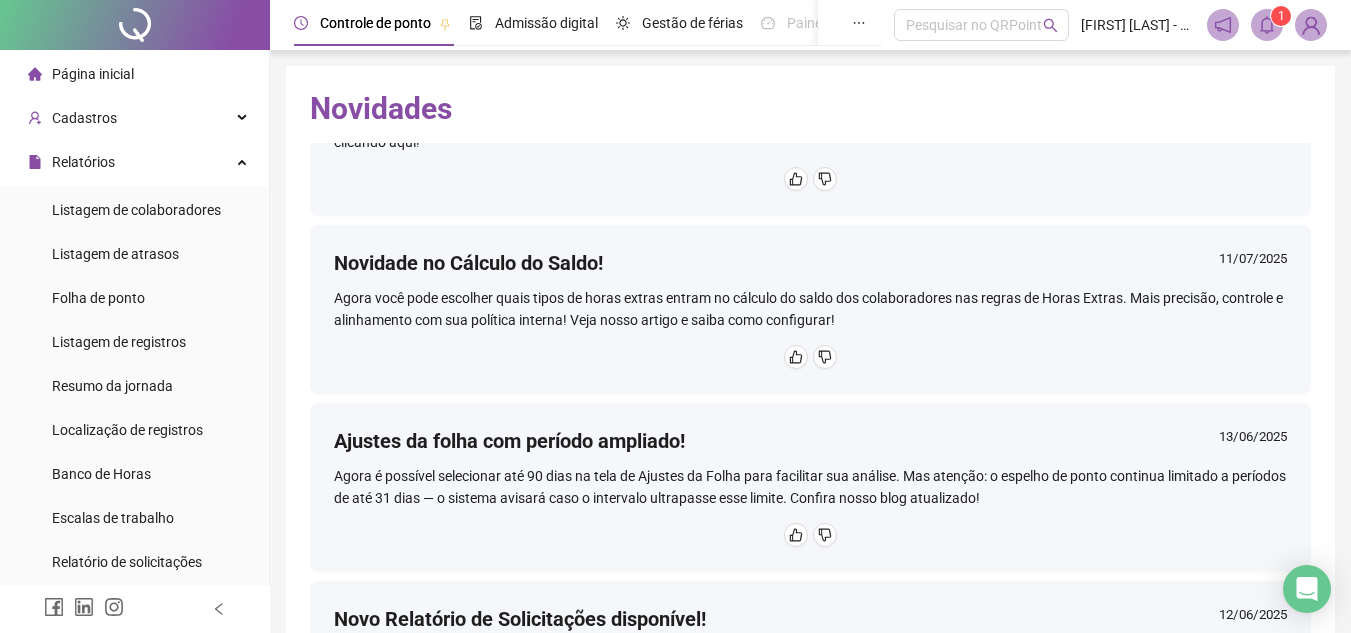 scroll, scrollTop: 400, scrollLeft: 0, axis: vertical 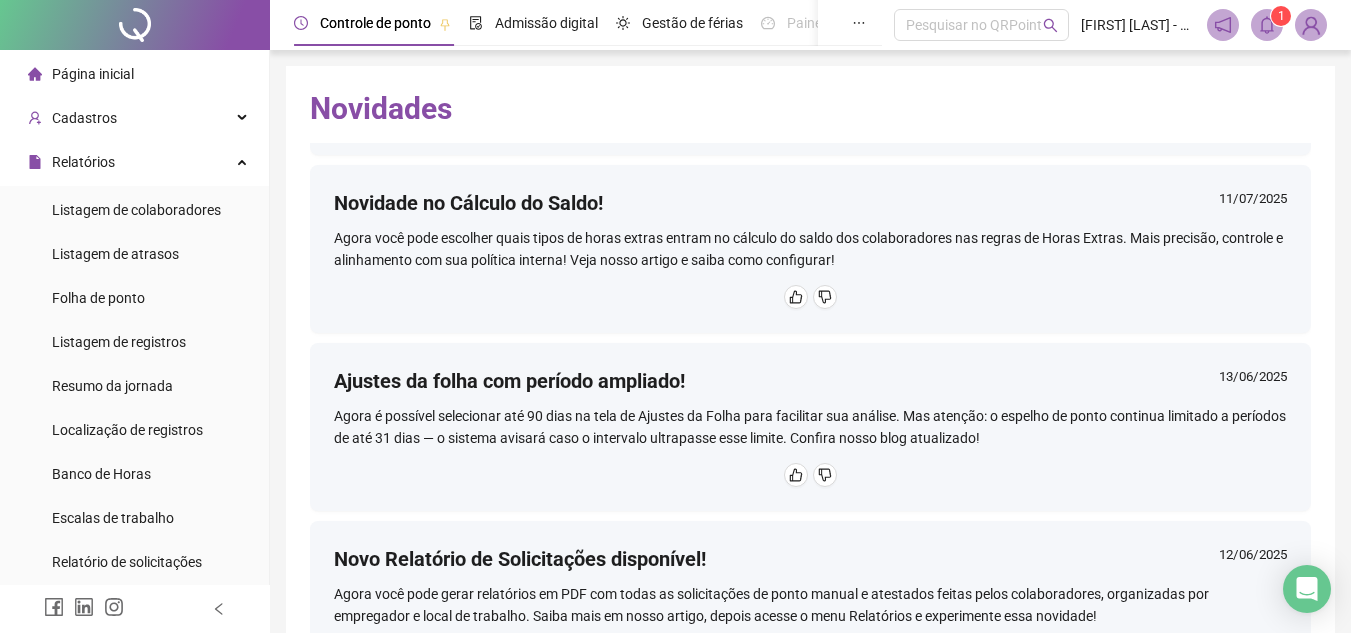 click 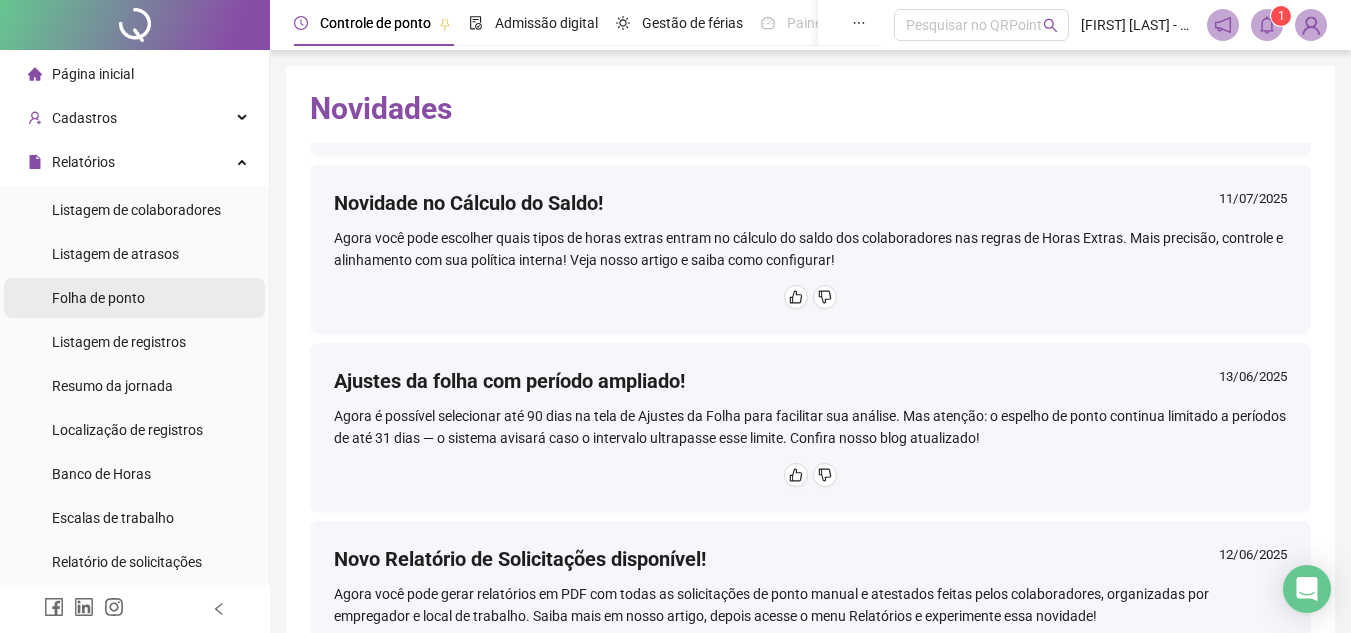 click on "Folha de ponto" at bounding box center [98, 298] 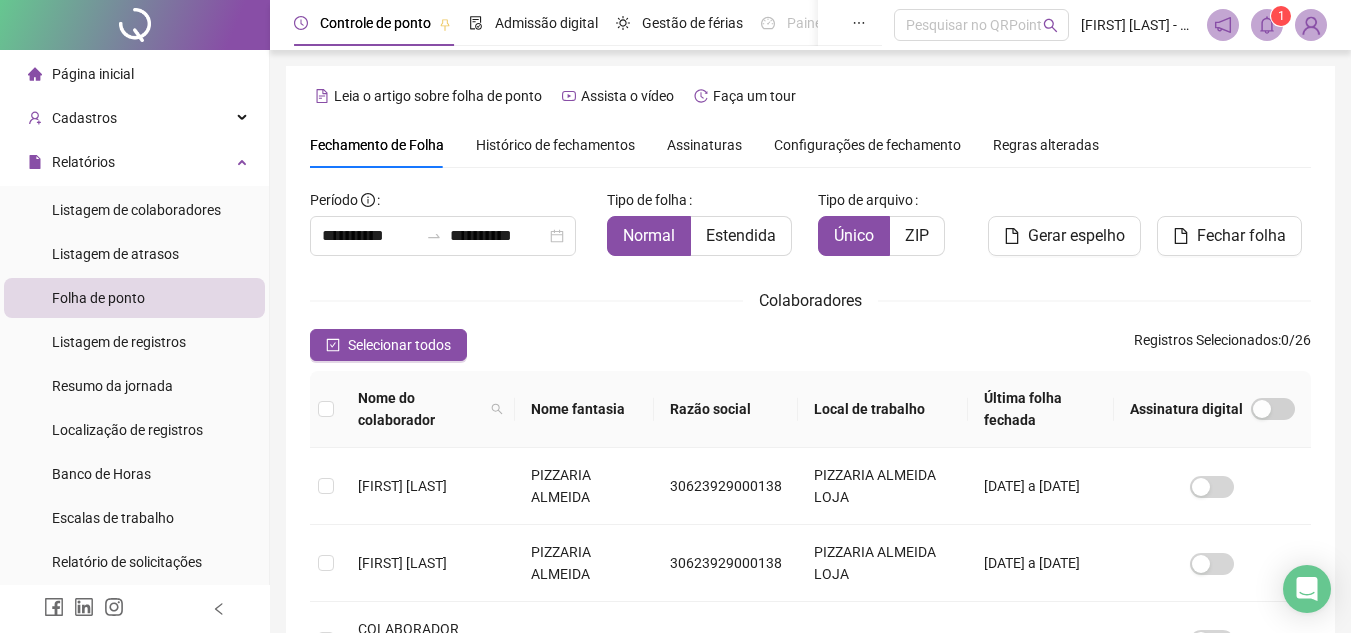 scroll, scrollTop: 93, scrollLeft: 0, axis: vertical 